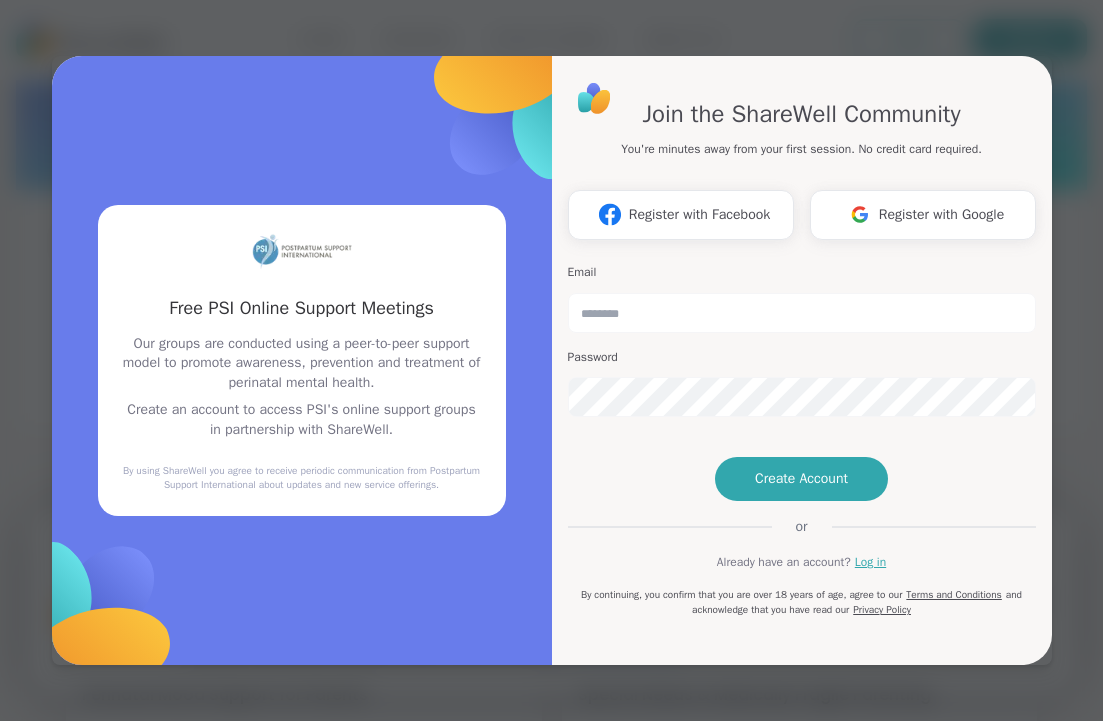 click on "Register with Google" at bounding box center (942, 214) 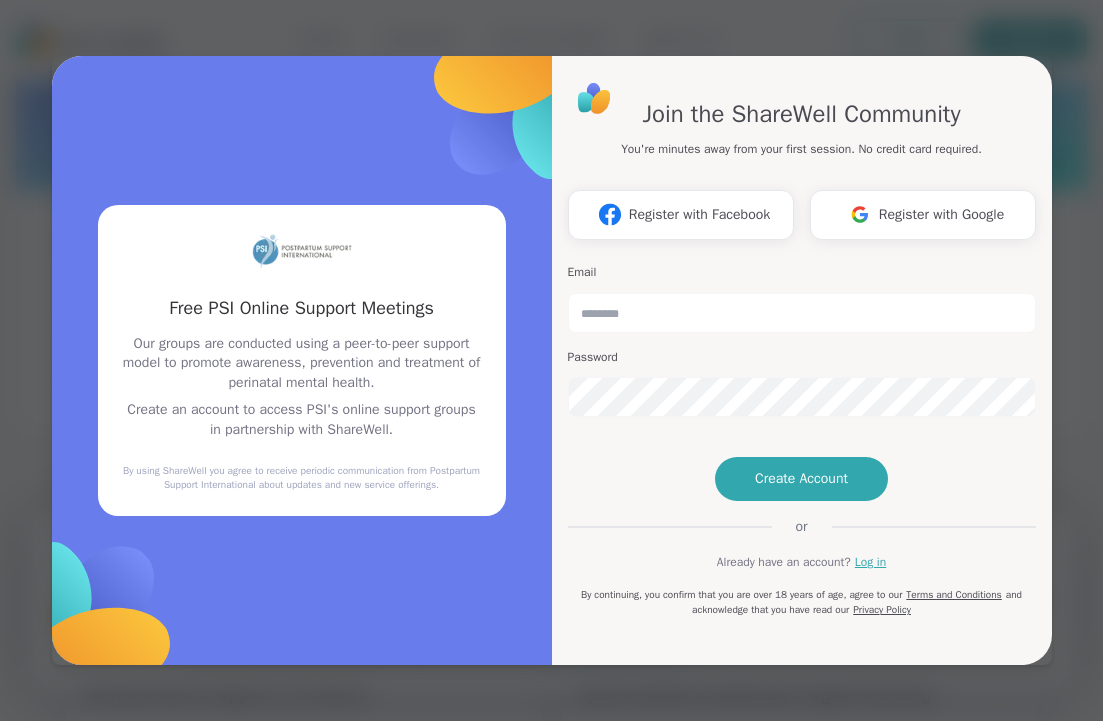 scroll, scrollTop: 0, scrollLeft: 0, axis: both 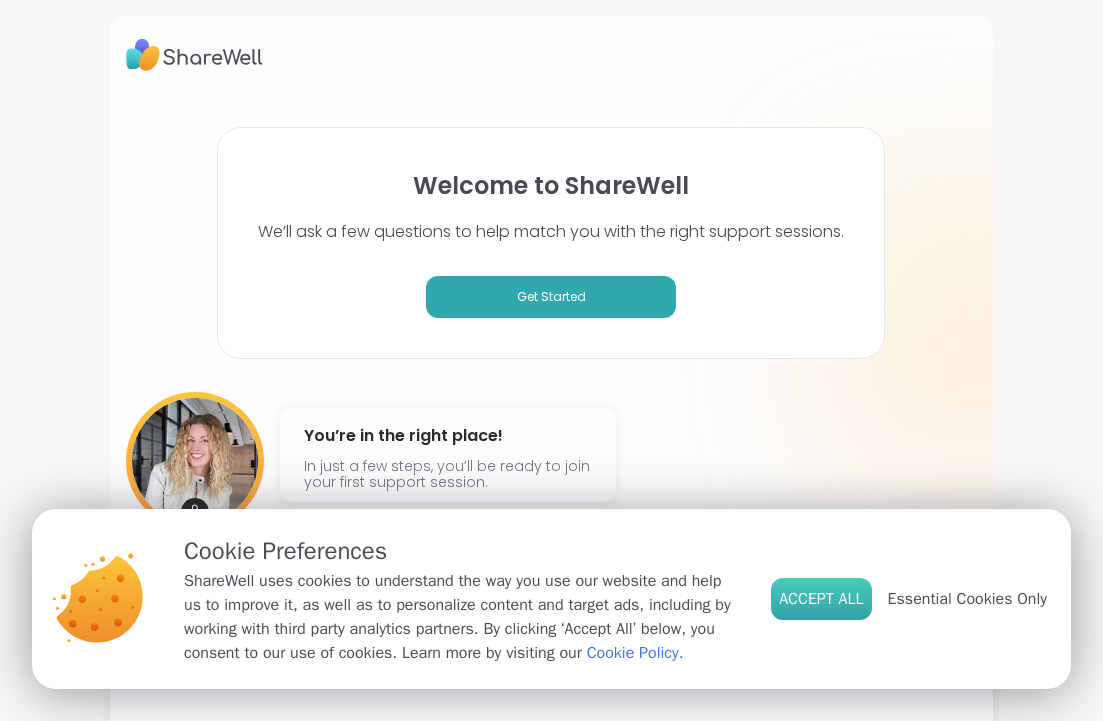 click on "Accept All" at bounding box center (821, 599) 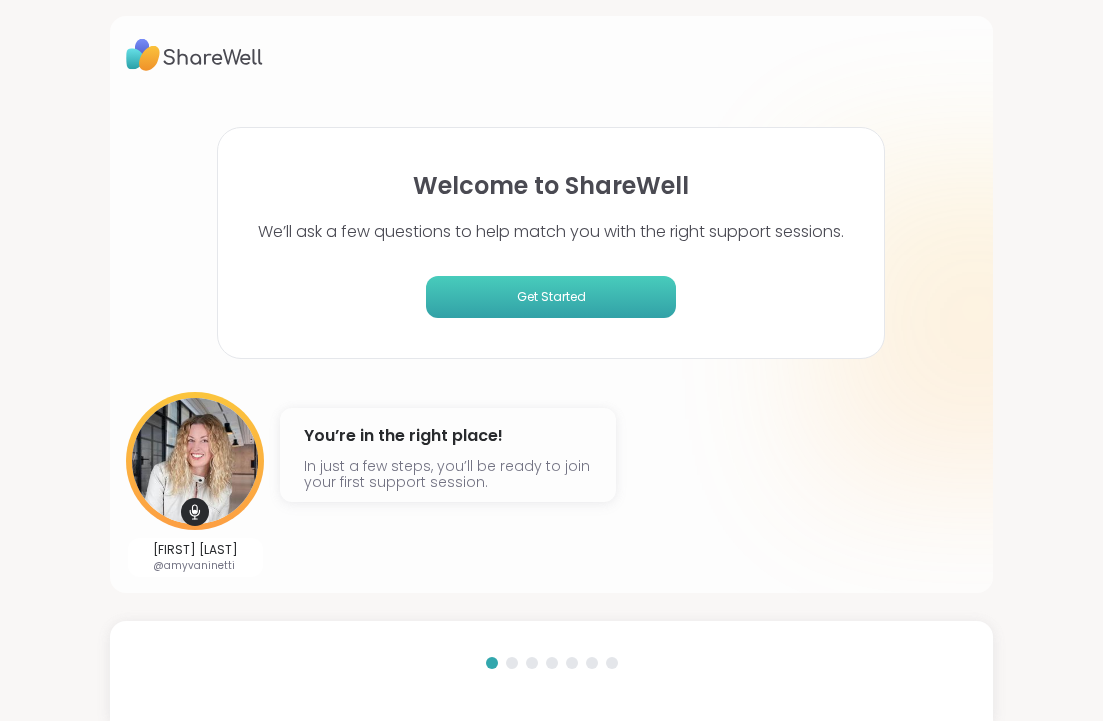 click on "Get Started" at bounding box center (551, 297) 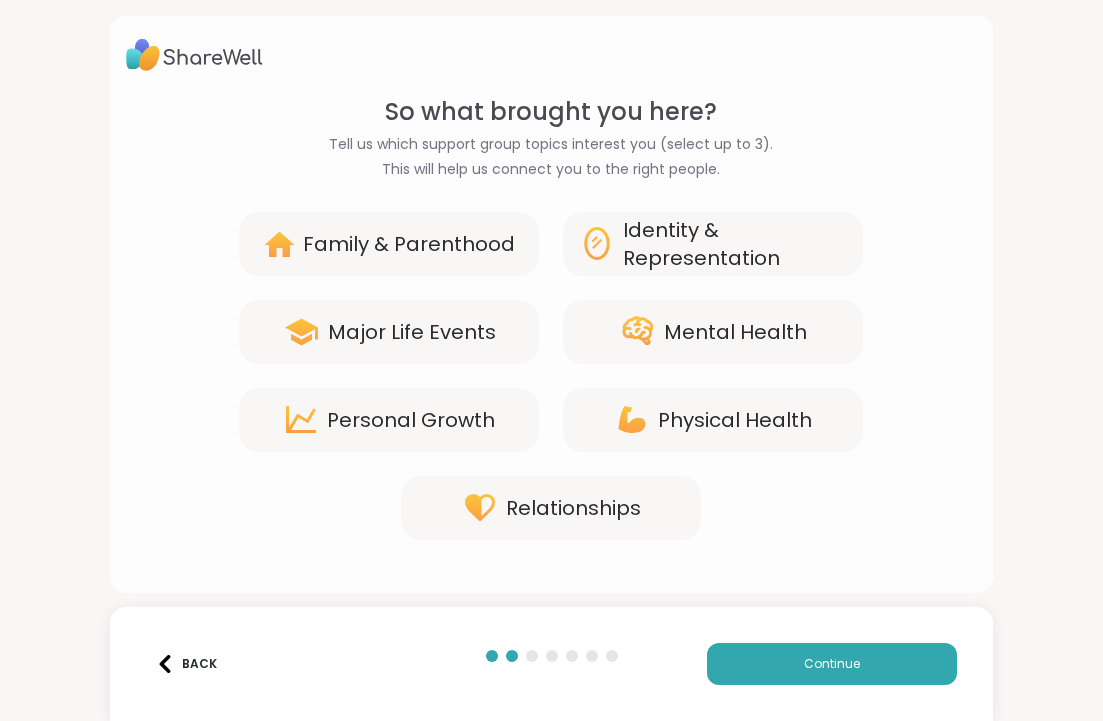 click on "Family & Parenthood" at bounding box center (389, 244) 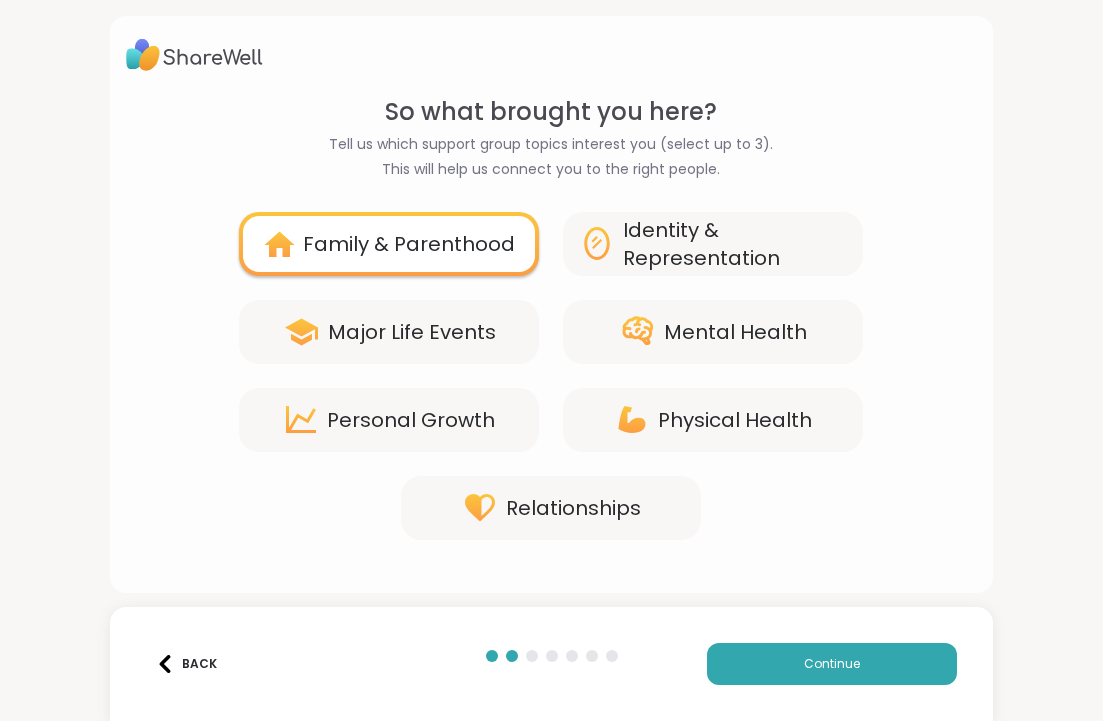 click on "Mental Health" at bounding box center [735, 332] 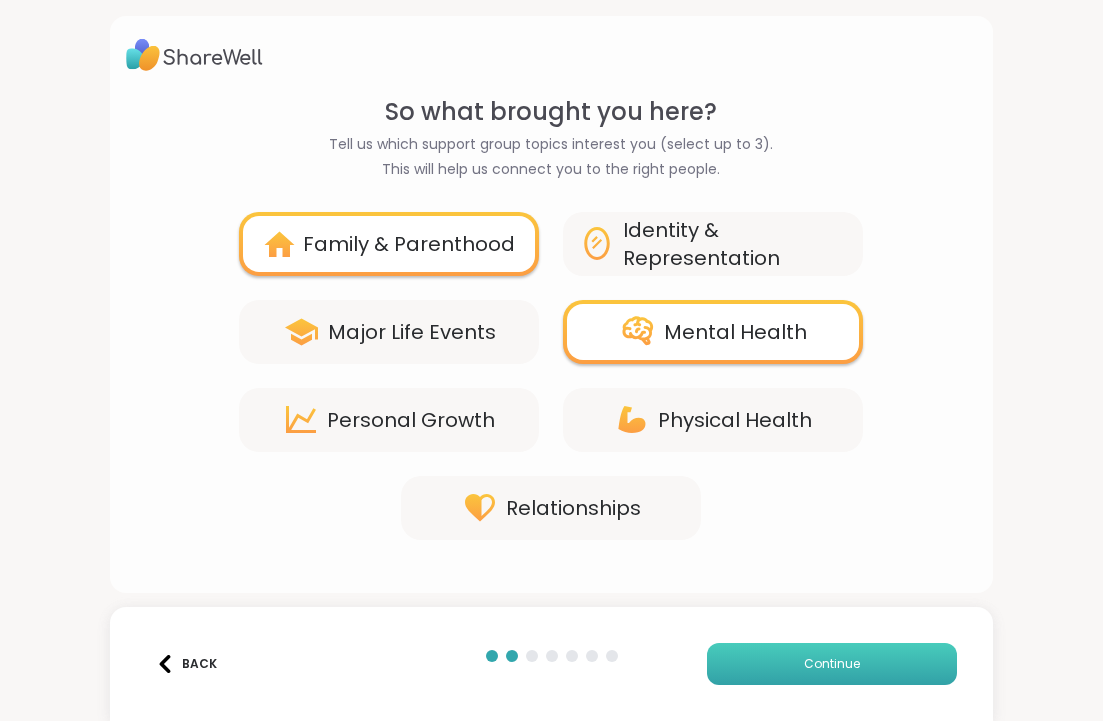 click on "Continue" at bounding box center [832, 664] 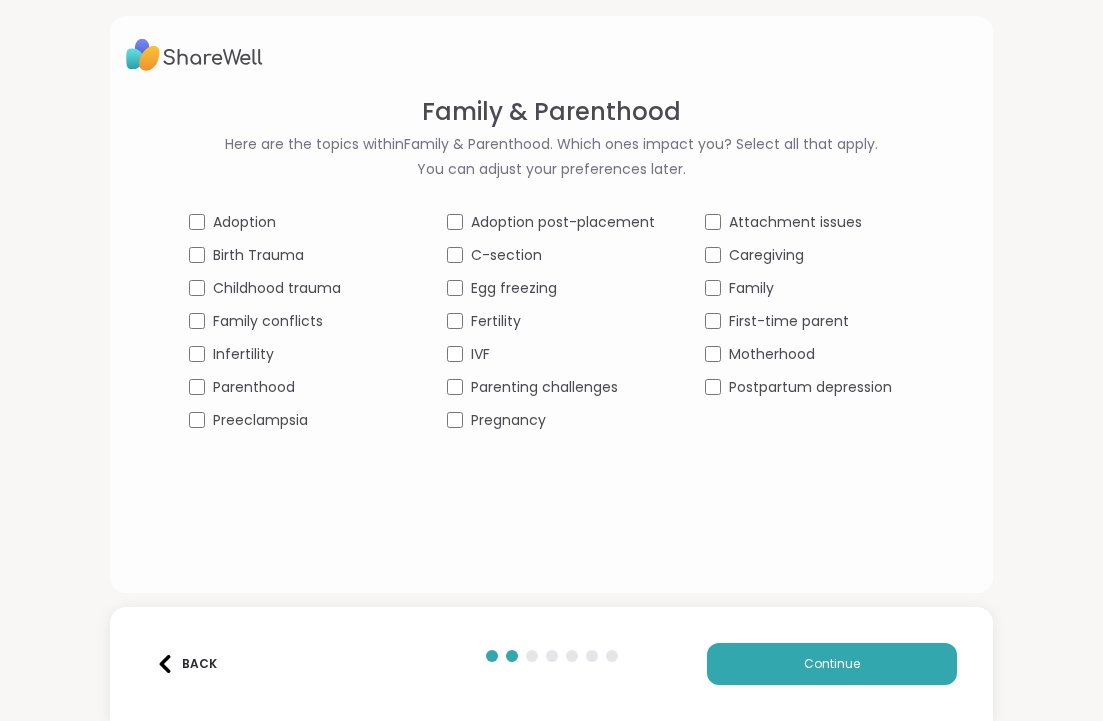 click on "Postpartum depression" at bounding box center [809, 387] 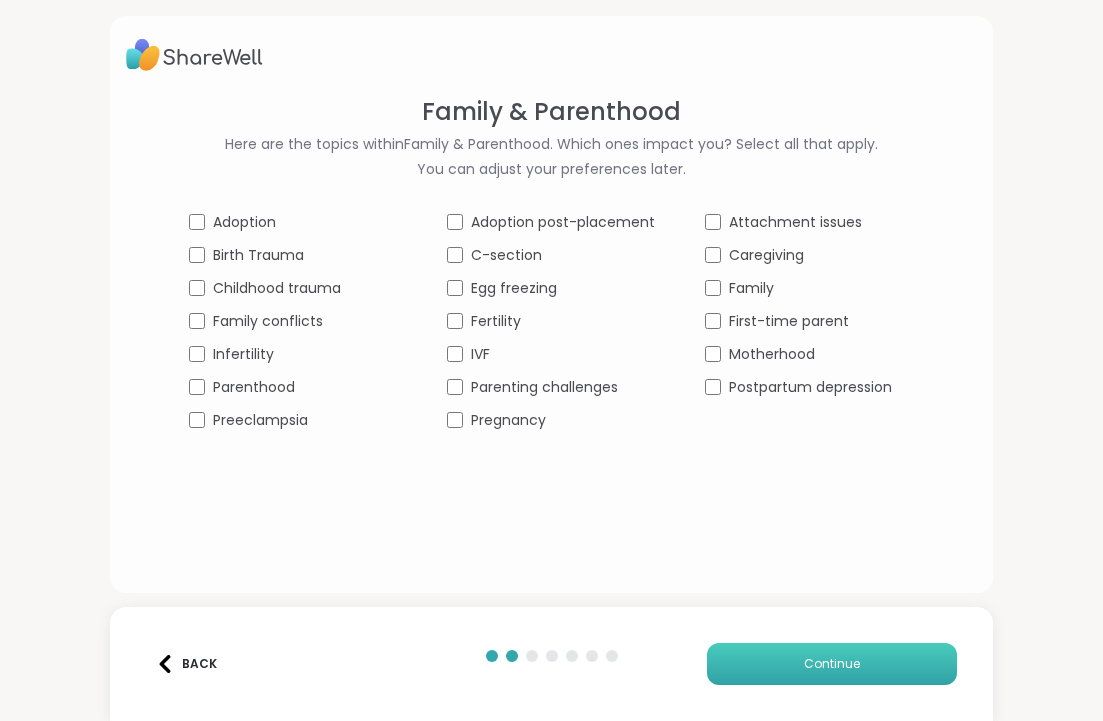 click on "Continue" at bounding box center [832, 664] 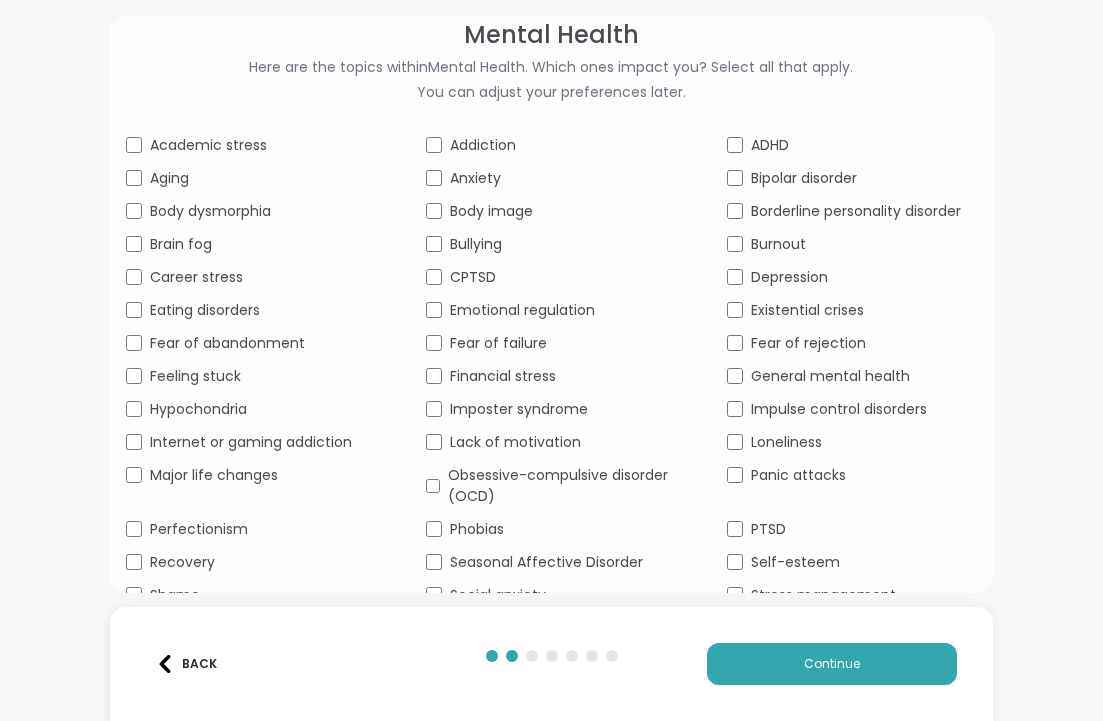 scroll, scrollTop: 87, scrollLeft: 0, axis: vertical 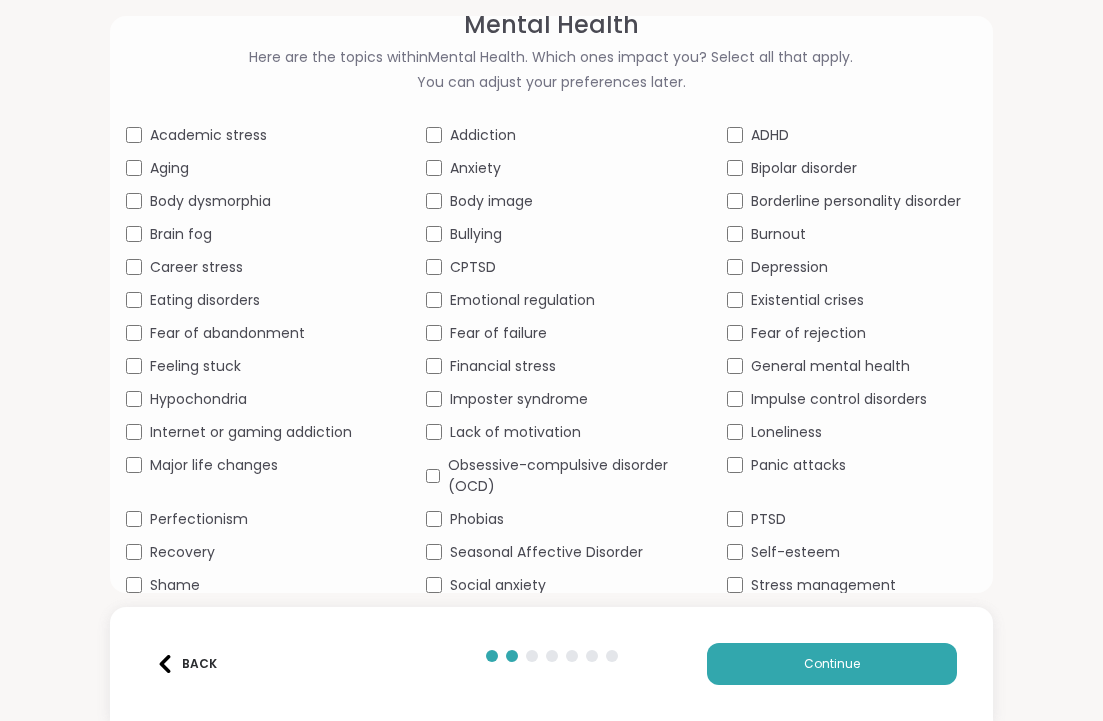 click on "Anxiety" at bounding box center (475, 168) 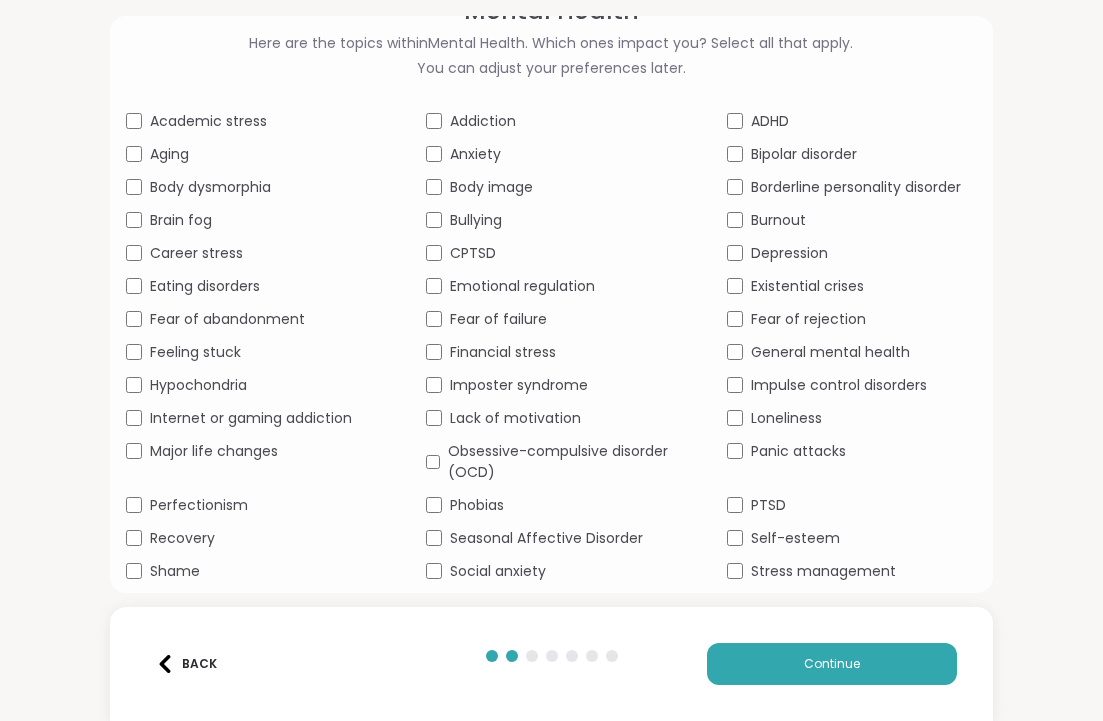 click on "Eating disorders" at bounding box center [205, 286] 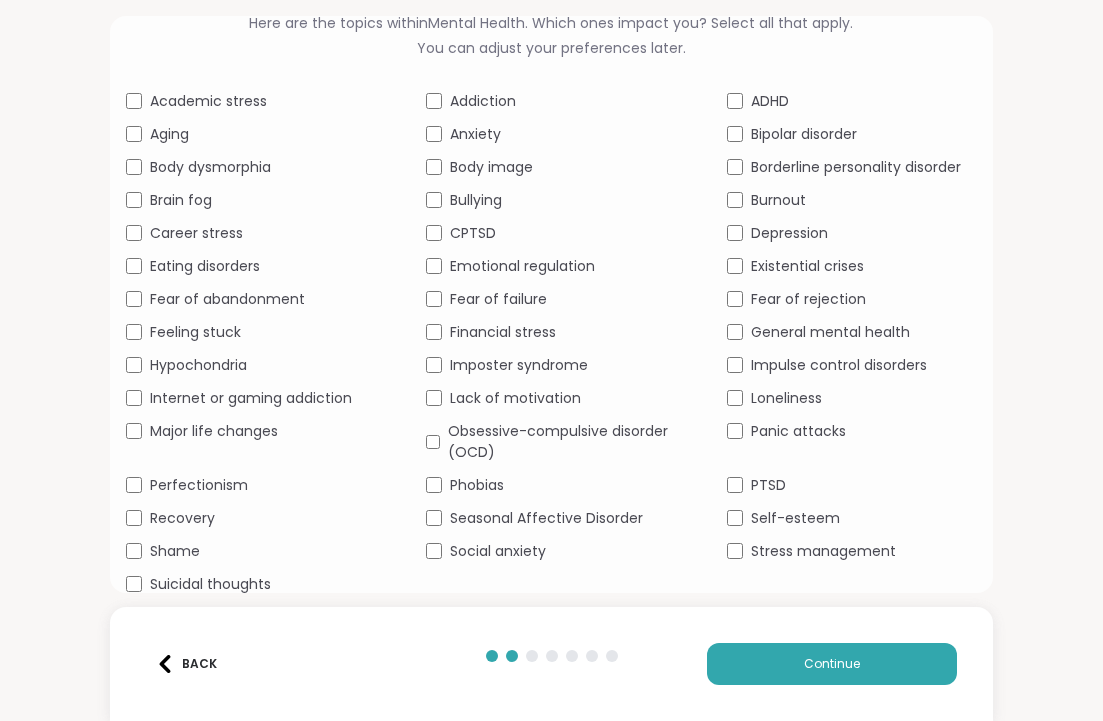 scroll, scrollTop: 123, scrollLeft: 0, axis: vertical 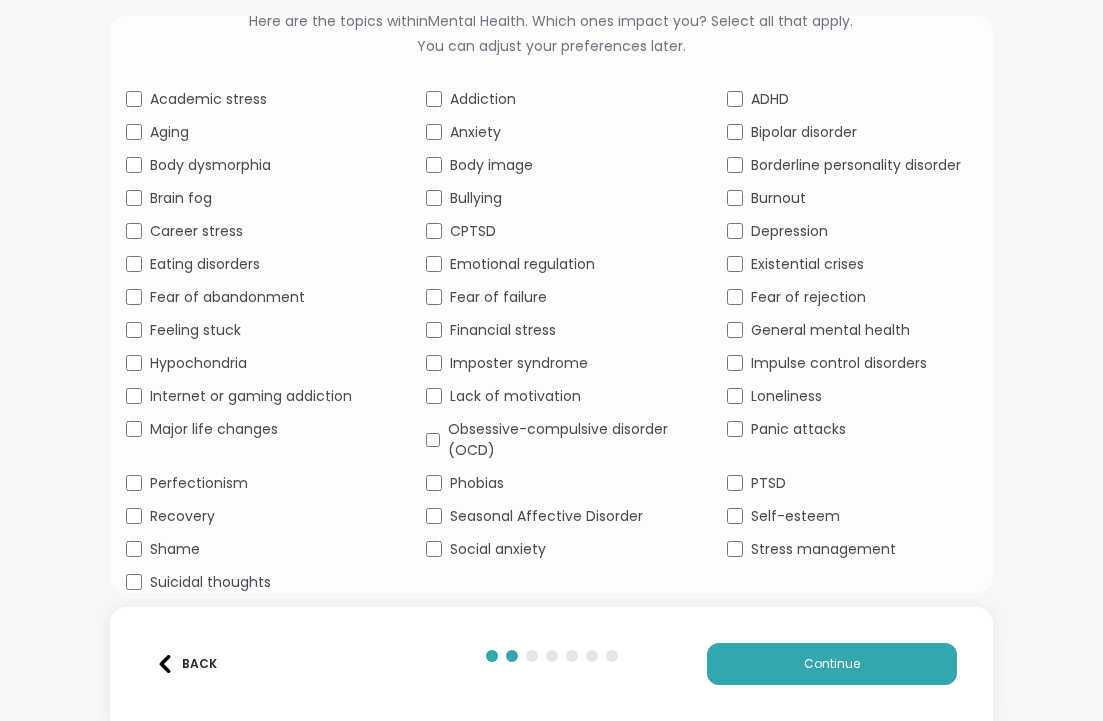 click on "PTSD" at bounding box center (768, 483) 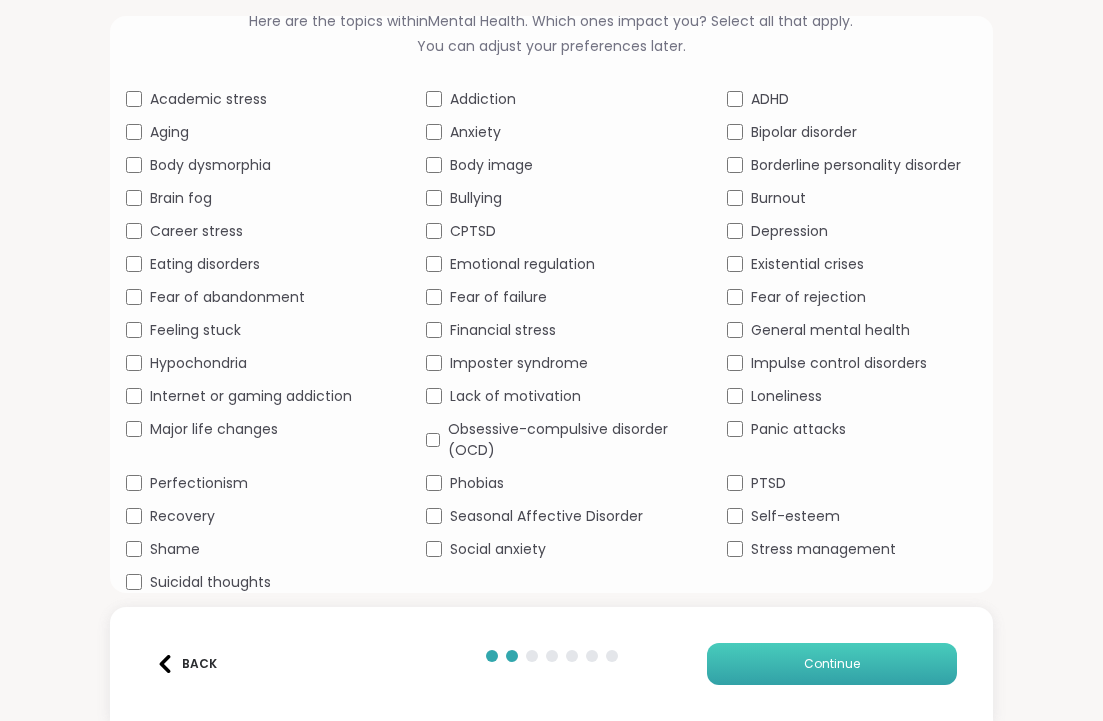 click on "Continue" at bounding box center (832, 664) 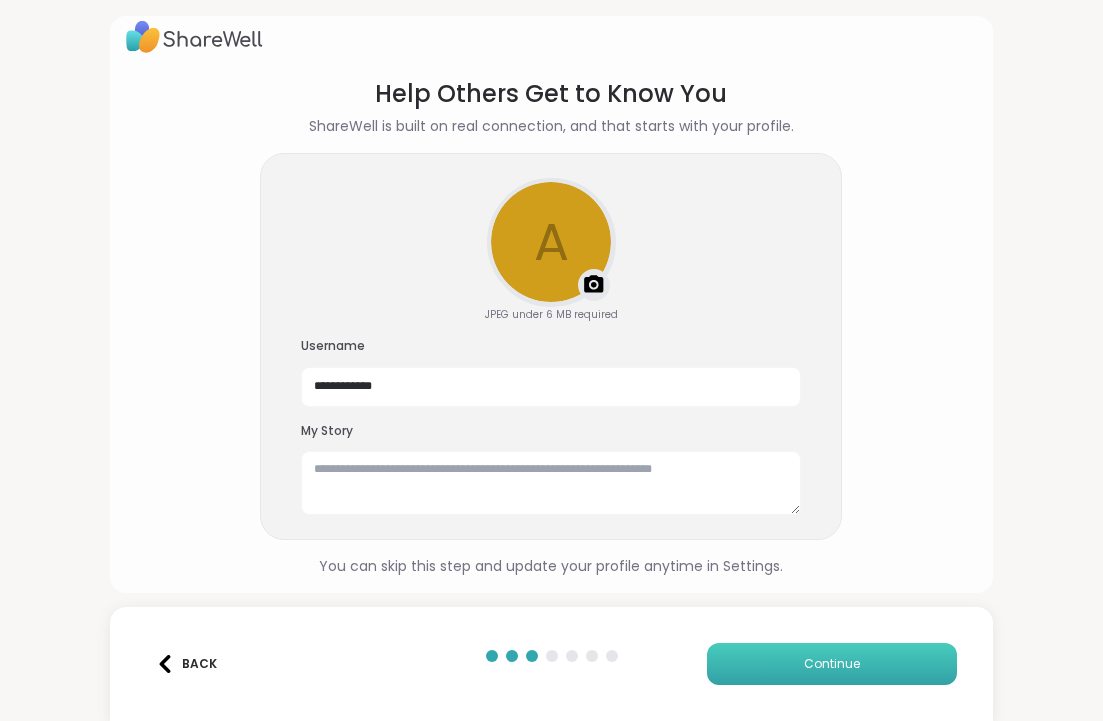 scroll, scrollTop: 17, scrollLeft: 0, axis: vertical 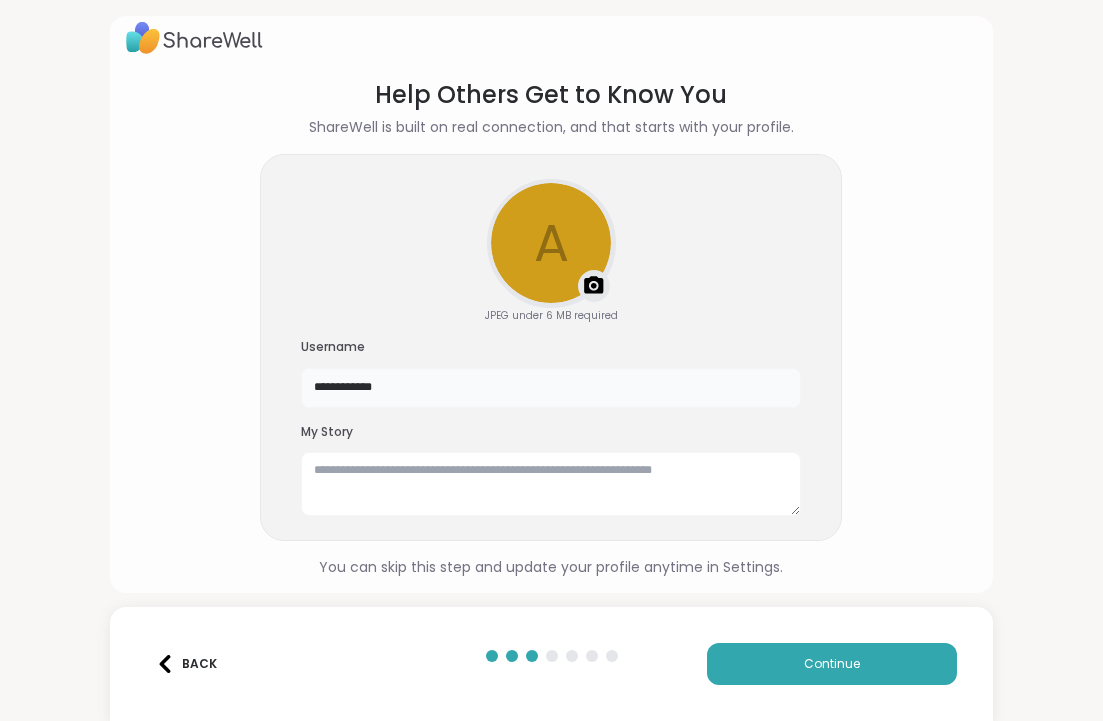 click on "**********" at bounding box center [551, 388] 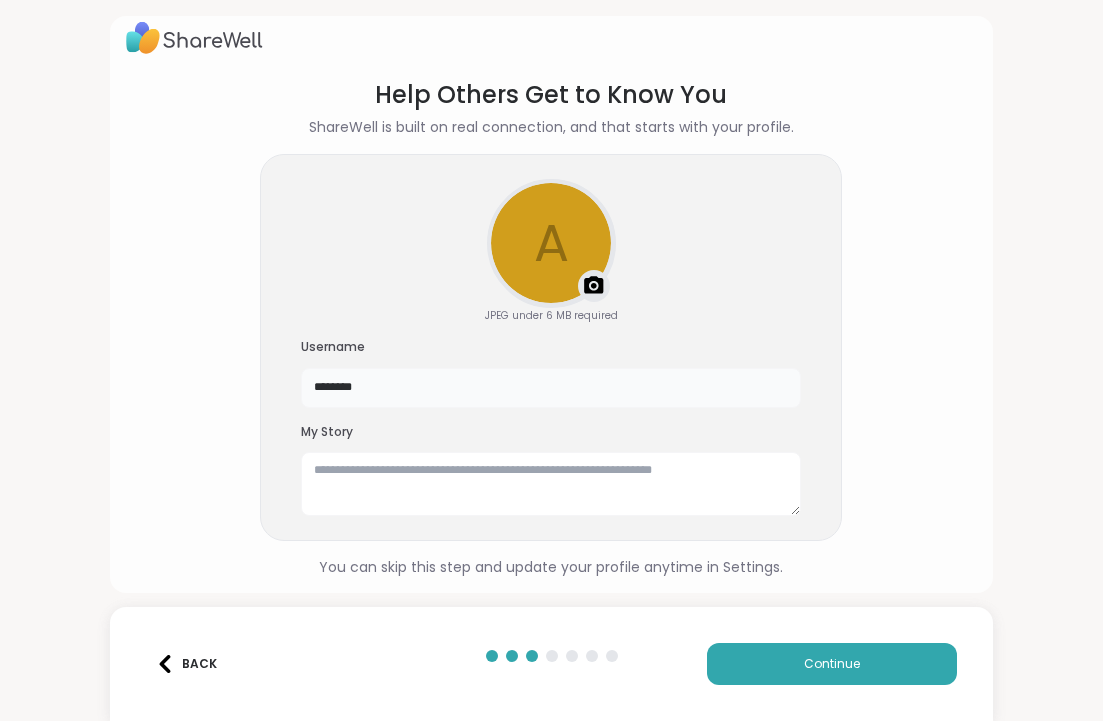 type on "********" 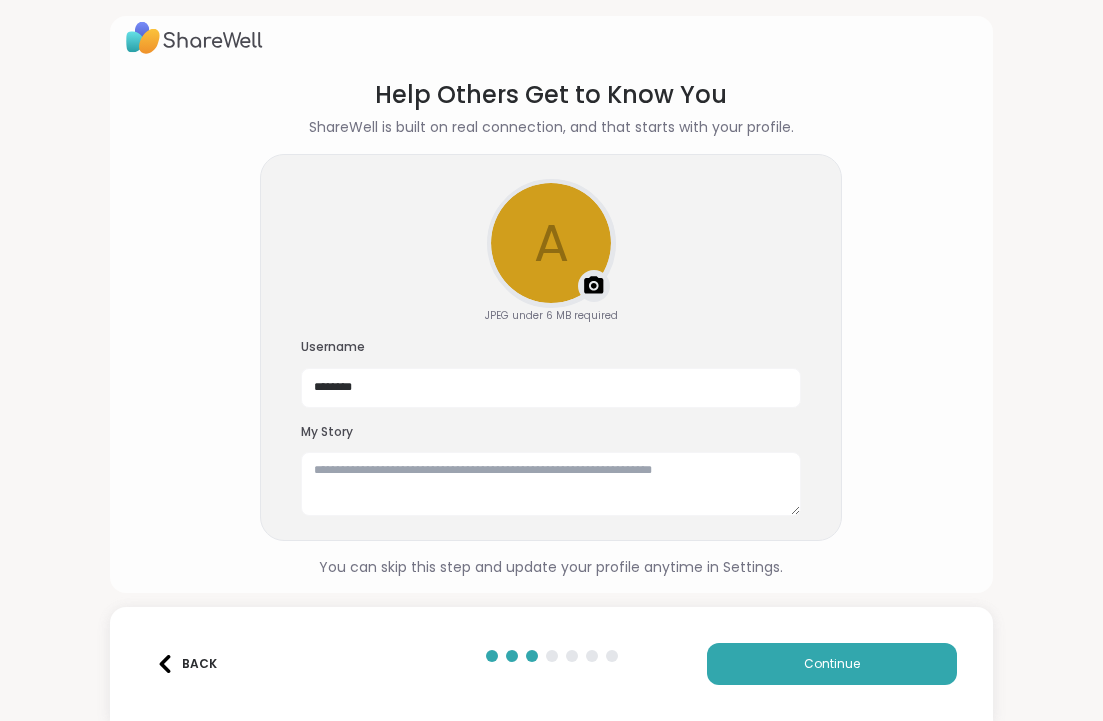 click on "Help Others Get to Know You ShareWell is built on real connection, and that starts with your profile. a Upload a profile photo JPEG under 6 MB required Username   ******** My Story   You can skip this step and update your profile anytime in Settings." at bounding box center (551, 328) 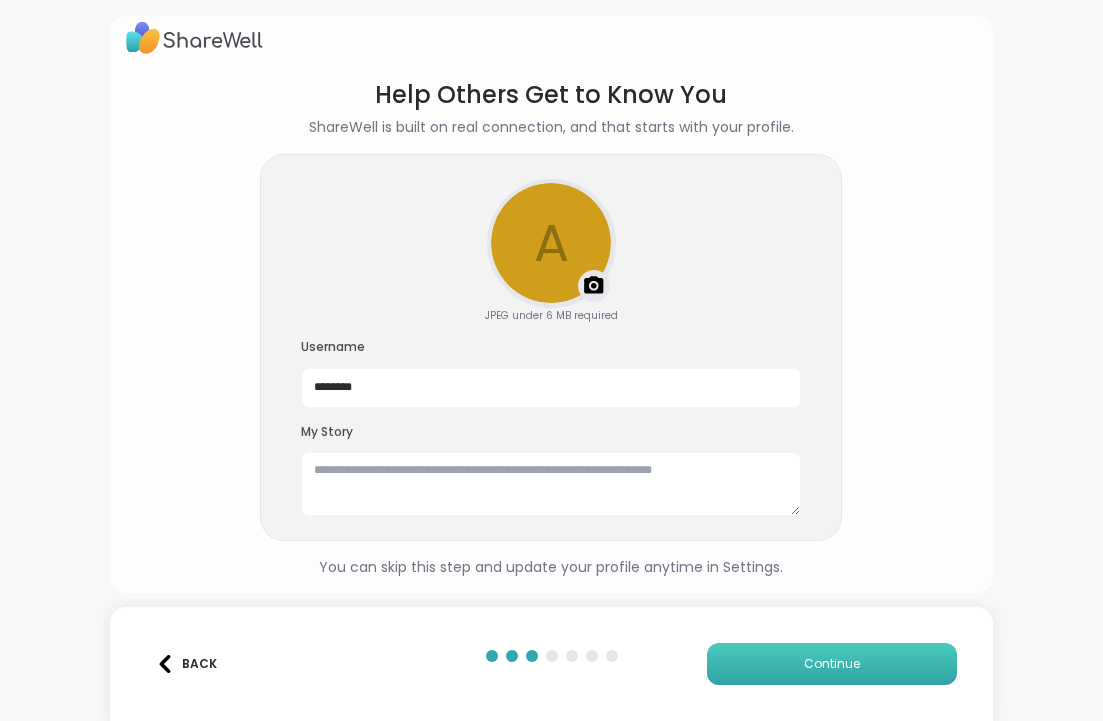click on "Continue" at bounding box center (832, 664) 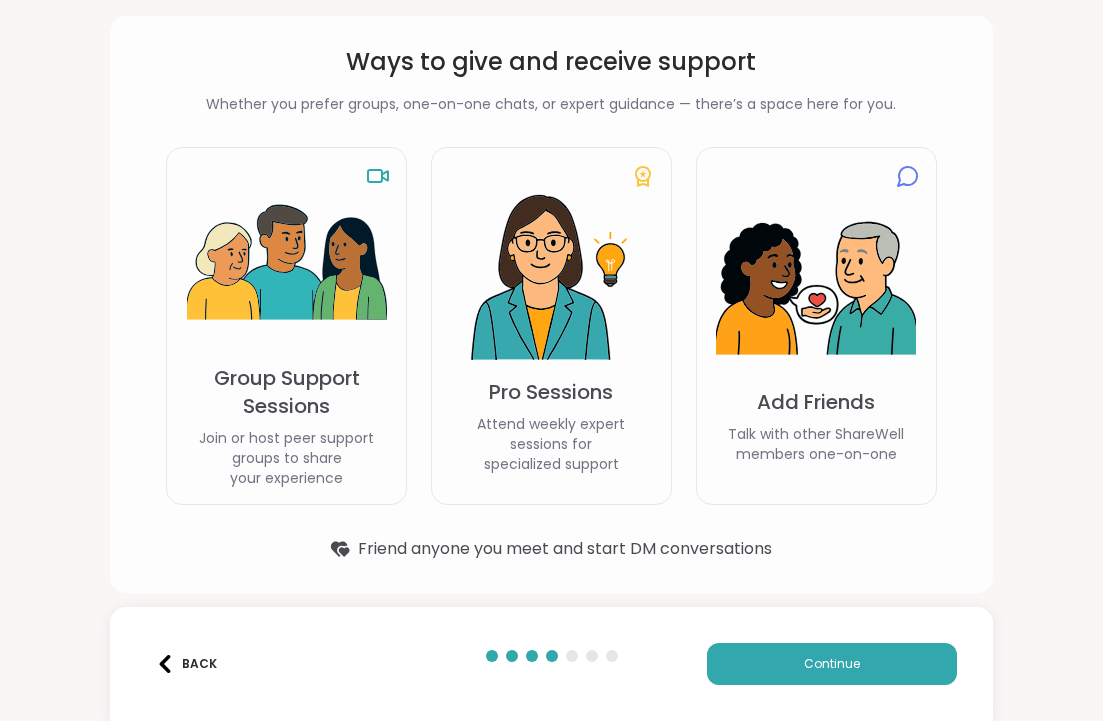 scroll, scrollTop: 64, scrollLeft: 0, axis: vertical 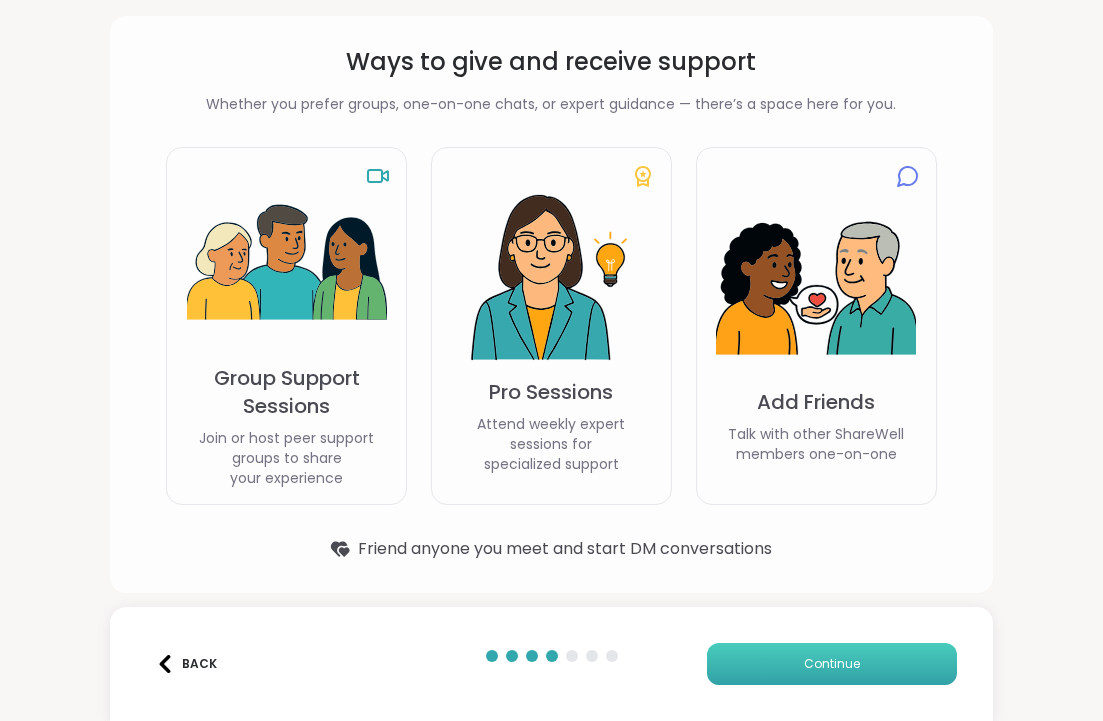 click on "Continue" at bounding box center [832, 664] 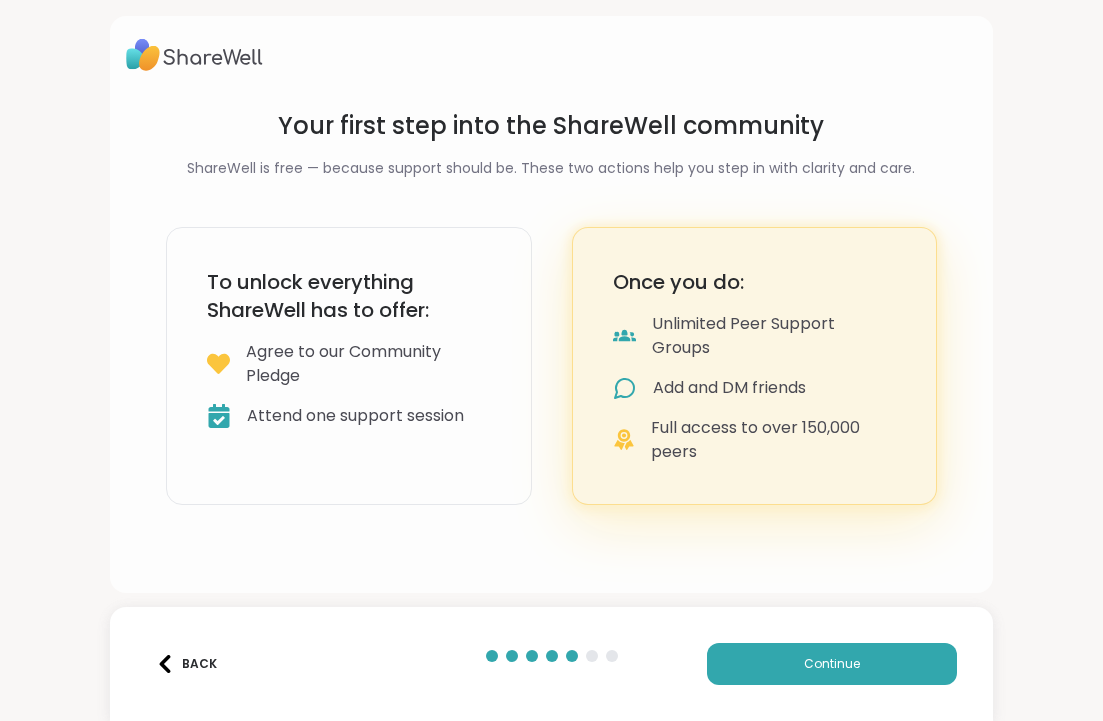 click on "Agree to our Community Pledge" at bounding box center [368, 364] 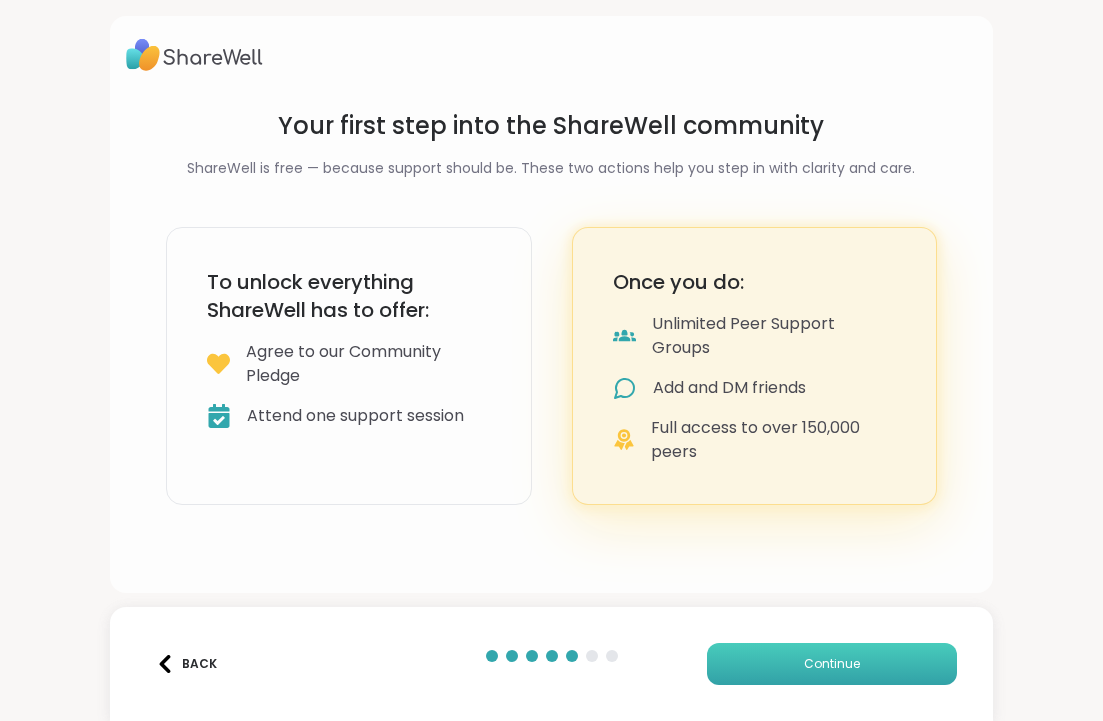 click on "Continue" at bounding box center (832, 664) 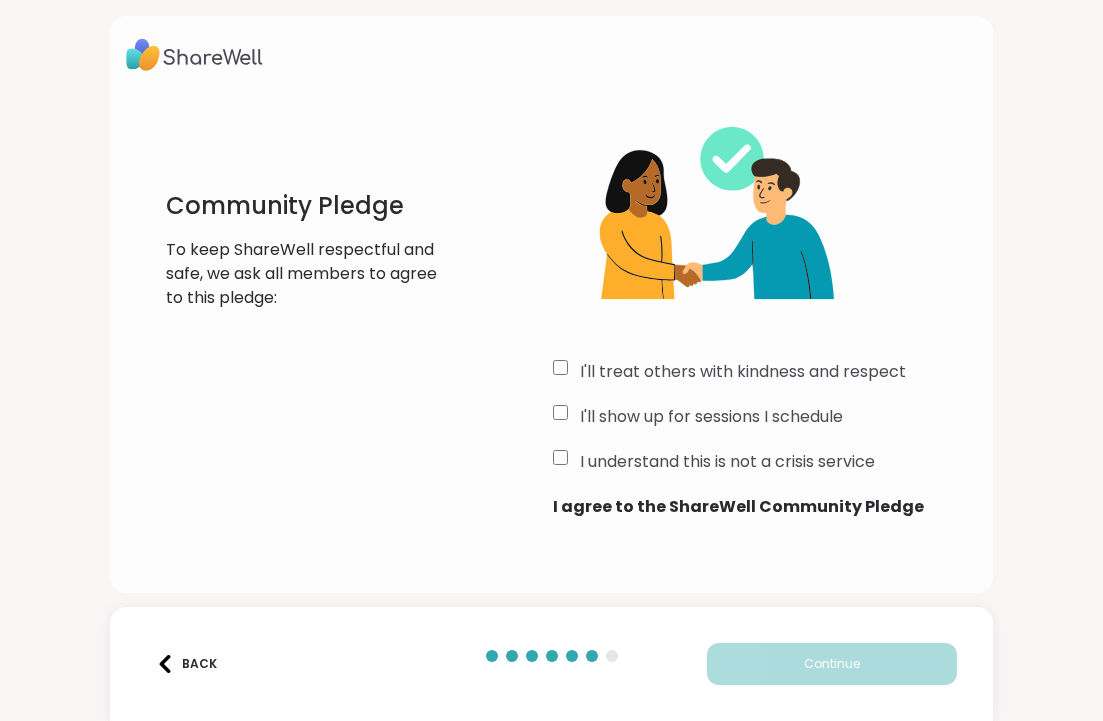 click on "I understand this is not a crisis service" at bounding box center (727, 462) 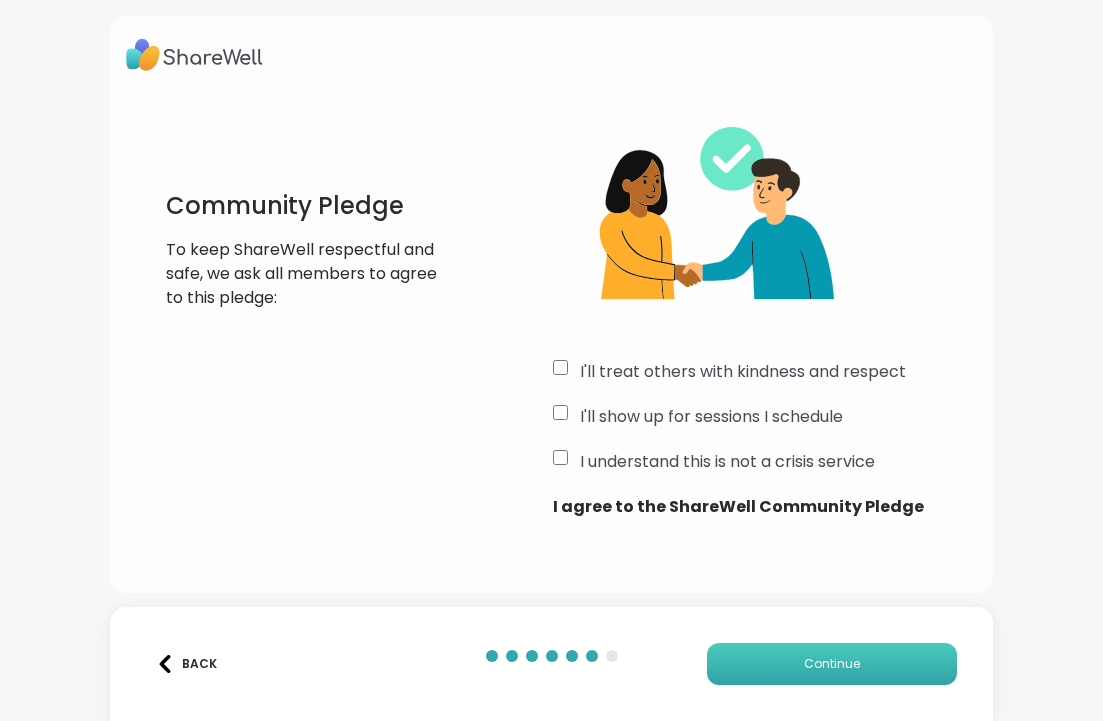 click on "Continue" at bounding box center [832, 664] 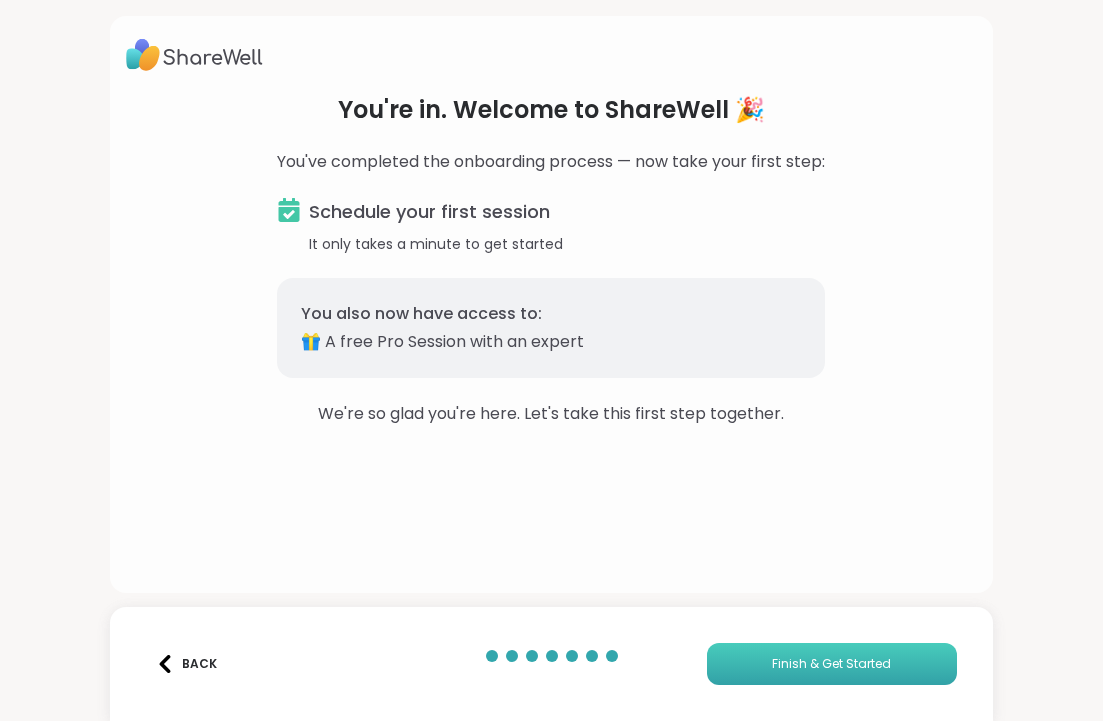 click on "Finish & Get Started" at bounding box center [832, 664] 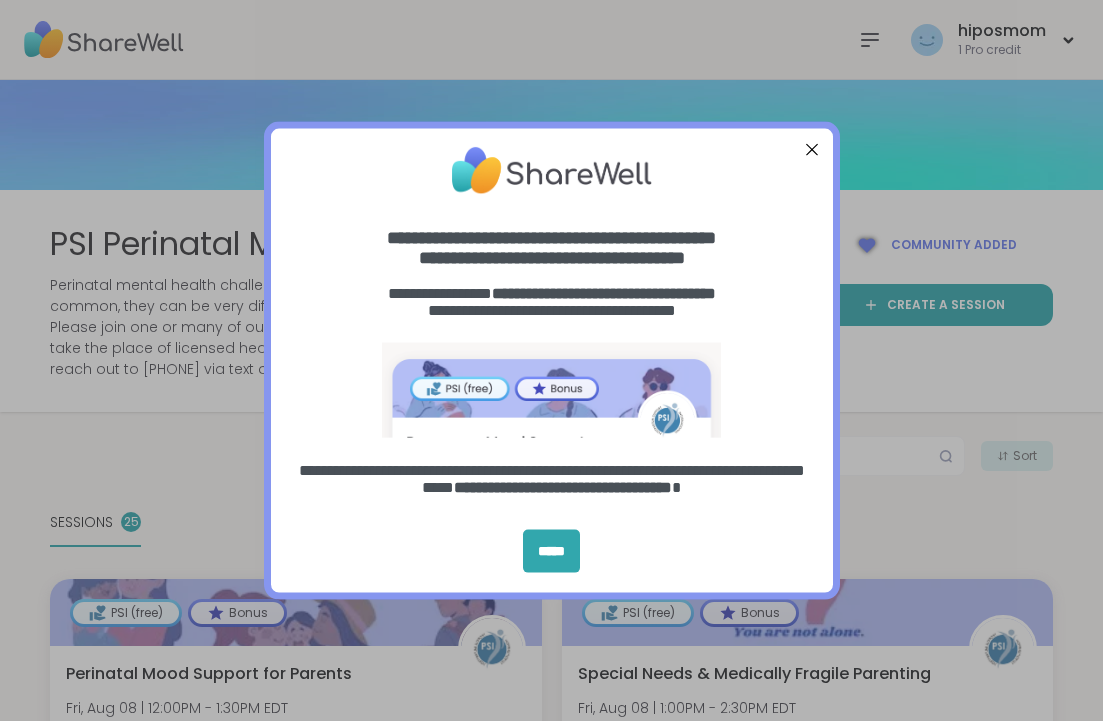 scroll, scrollTop: 0, scrollLeft: 0, axis: both 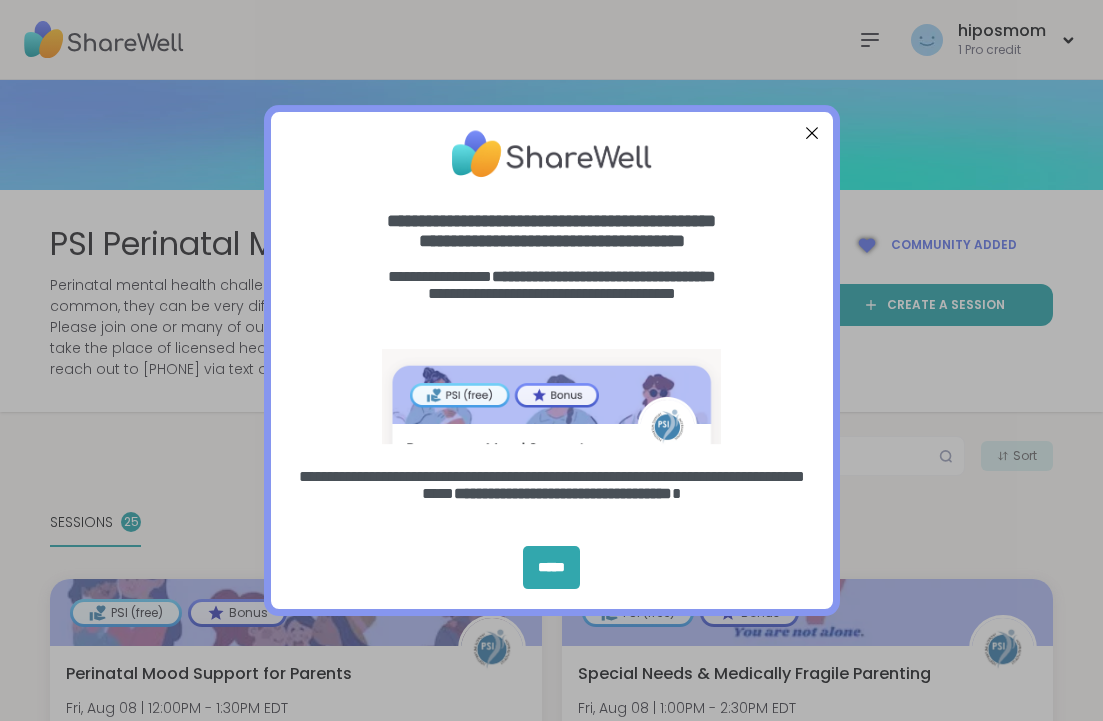 click at bounding box center [811, 132] 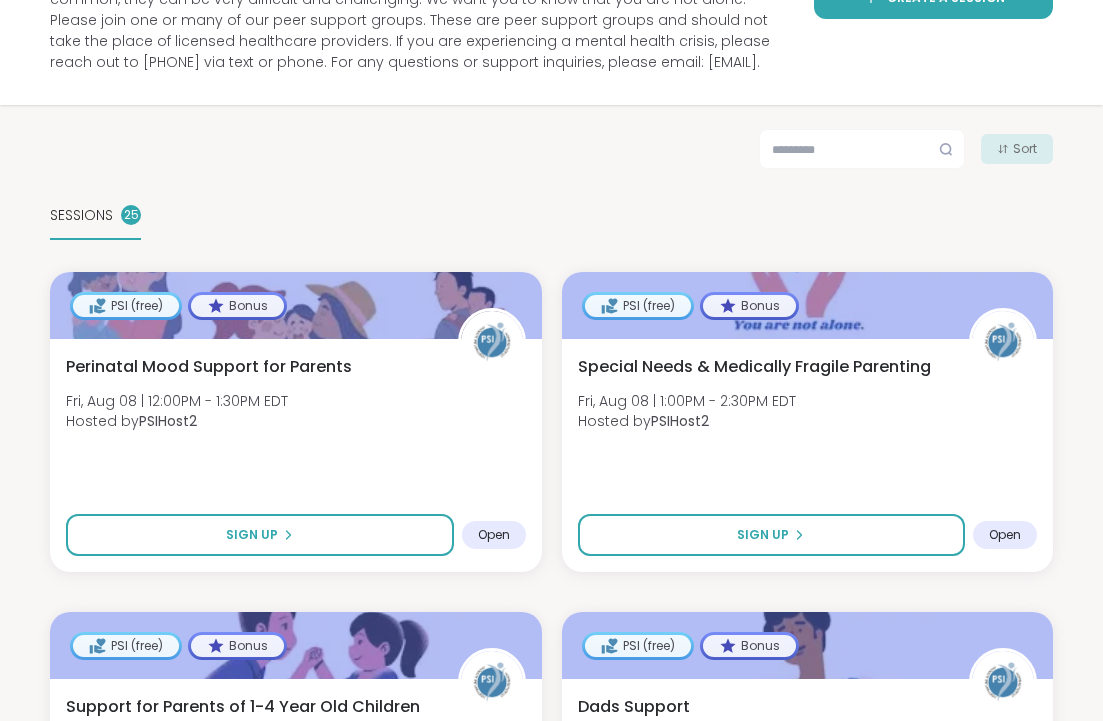 scroll, scrollTop: 312, scrollLeft: 0, axis: vertical 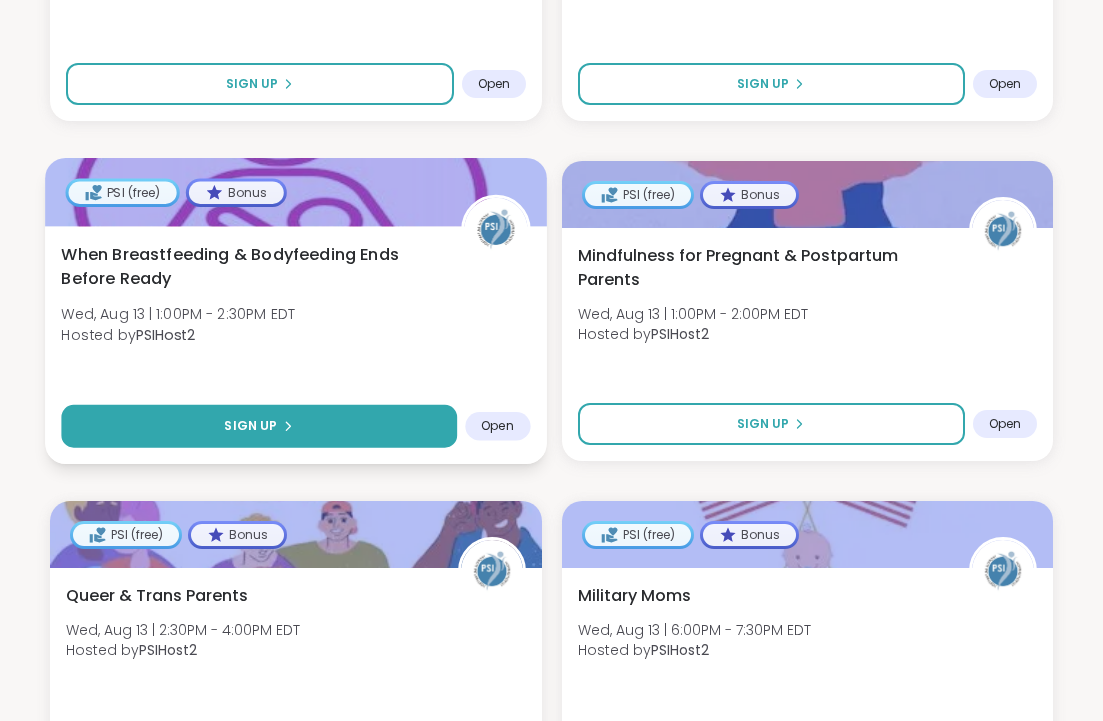 click on "Sign Up" at bounding box center (250, 426) 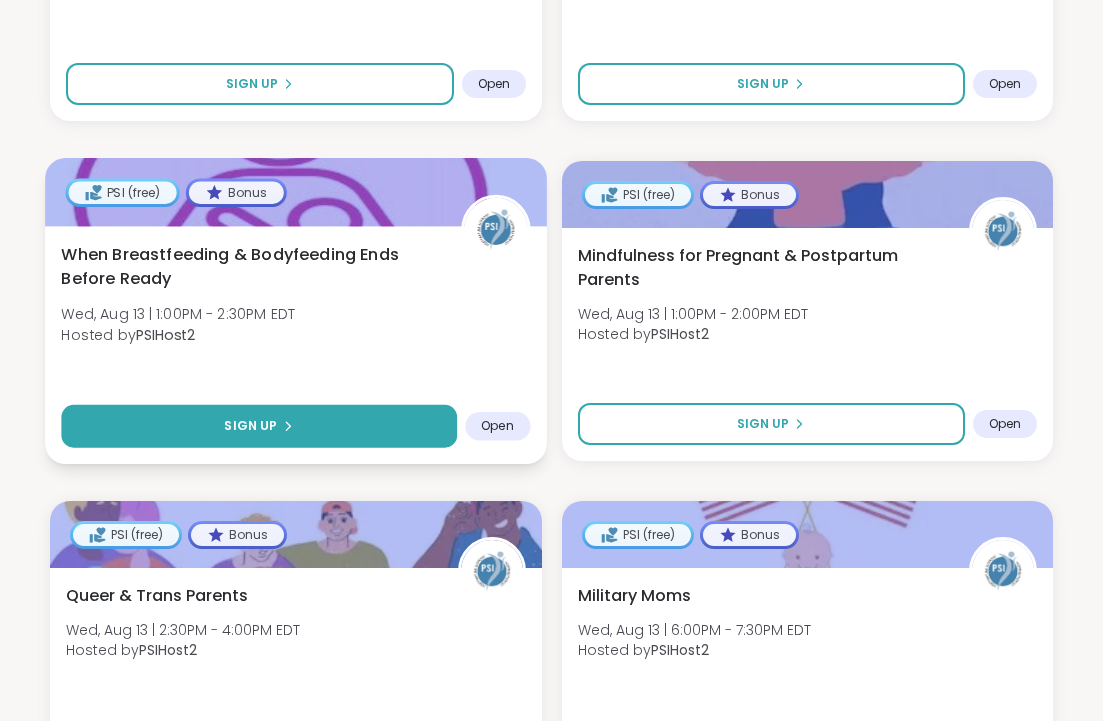 select on "**" 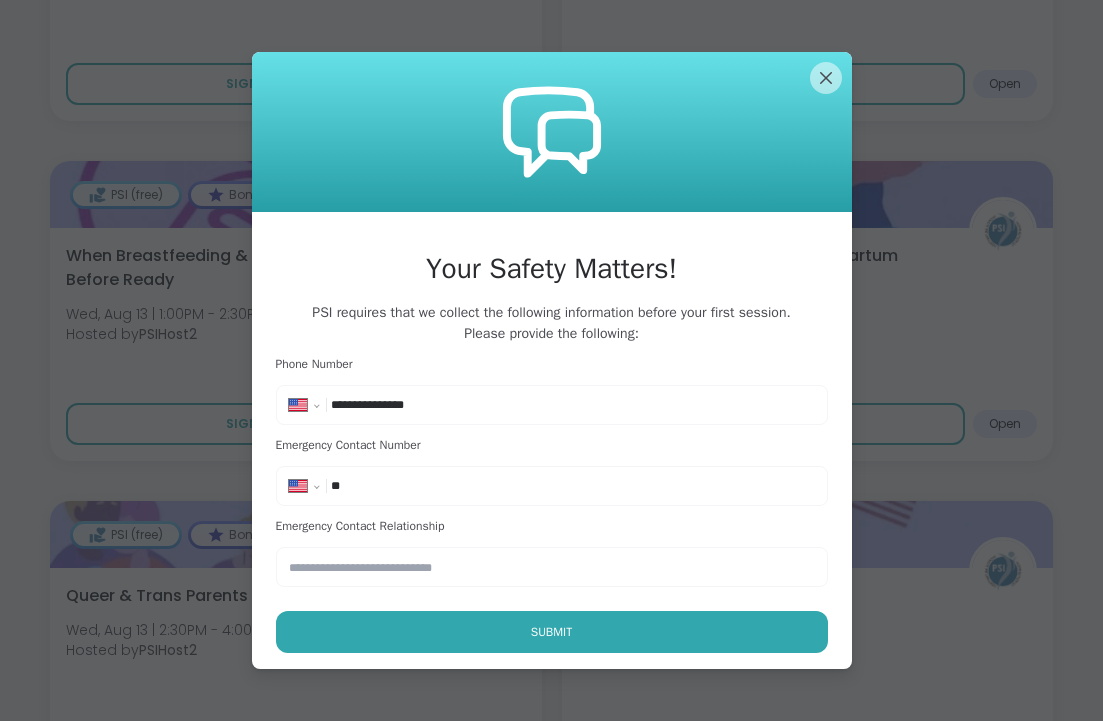 type on "**********" 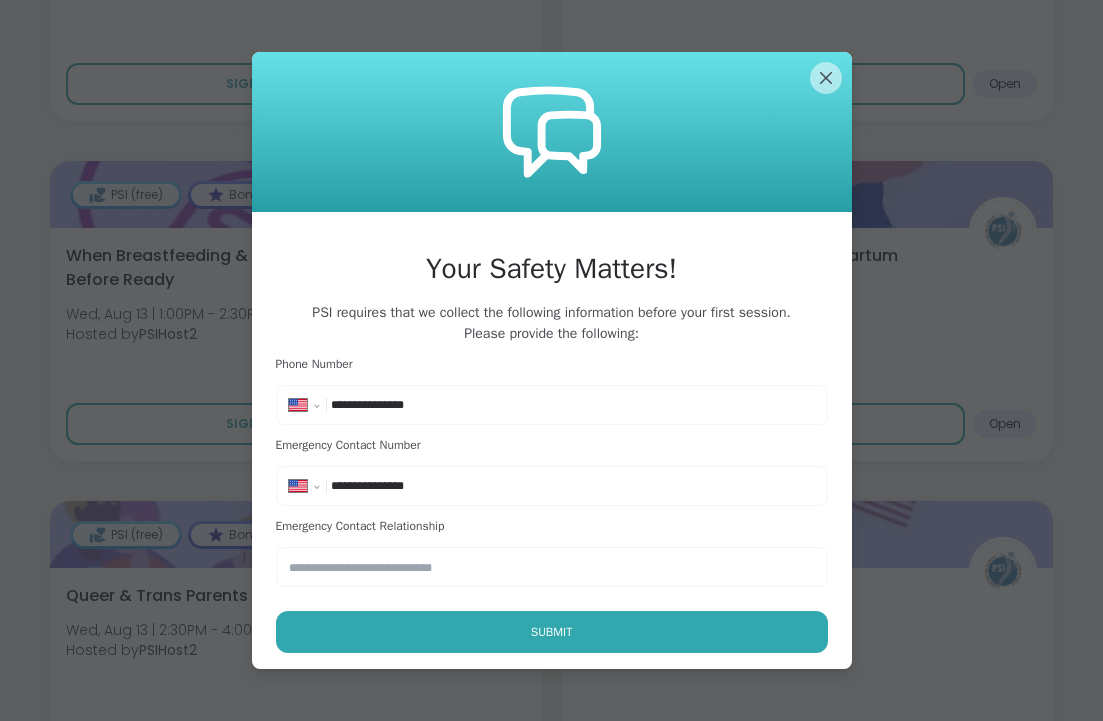 type on "**********" 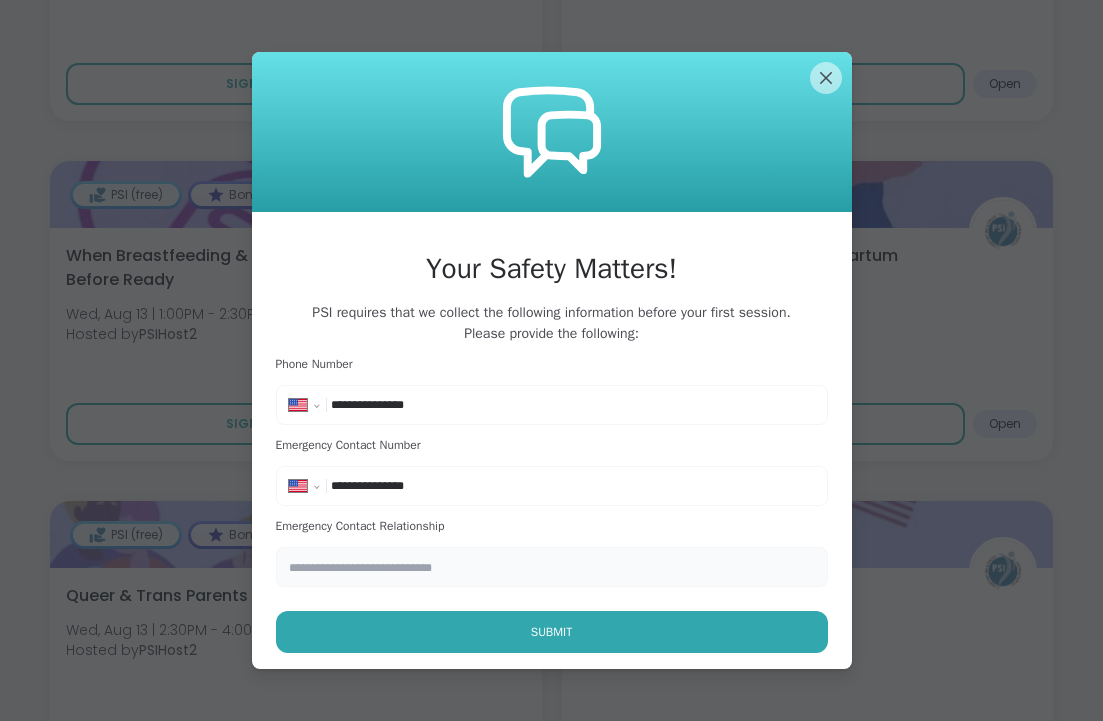 click at bounding box center (552, 567) 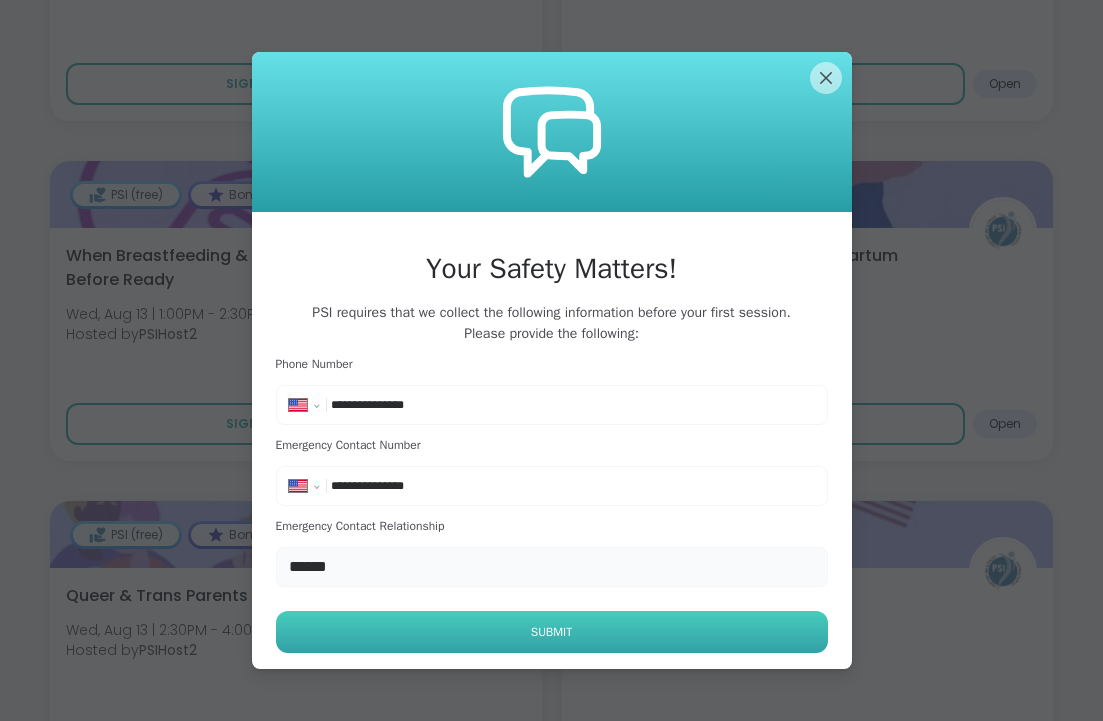 type on "******" 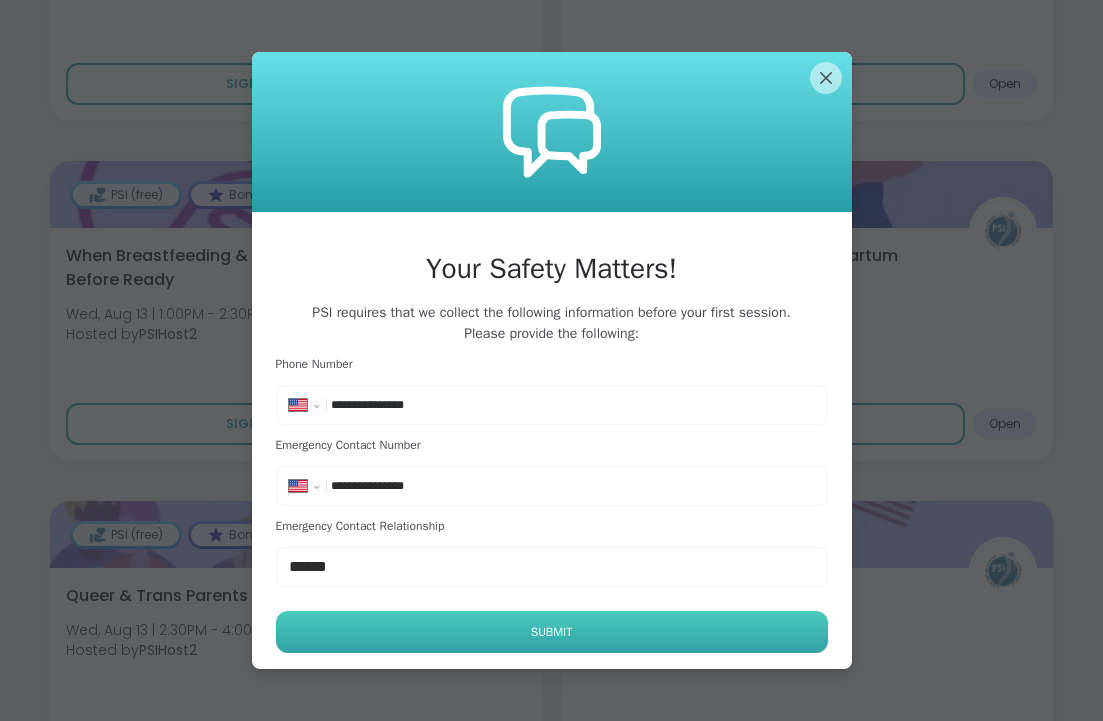 click on "Submit" at bounding box center [552, 632] 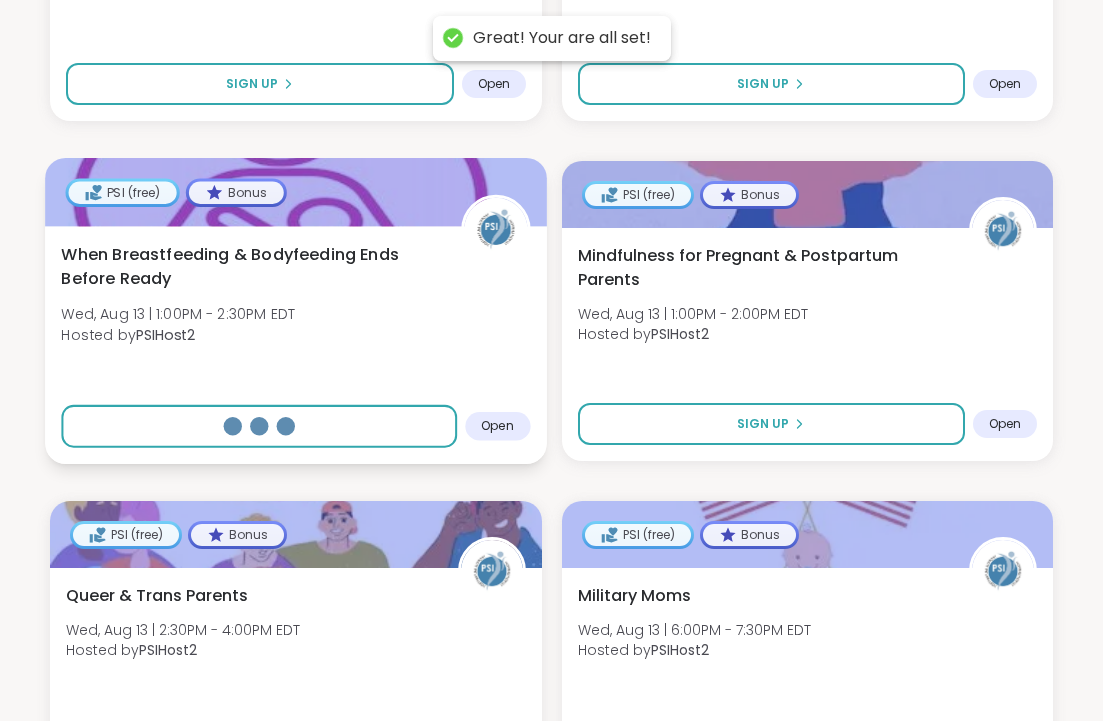 select on "**" 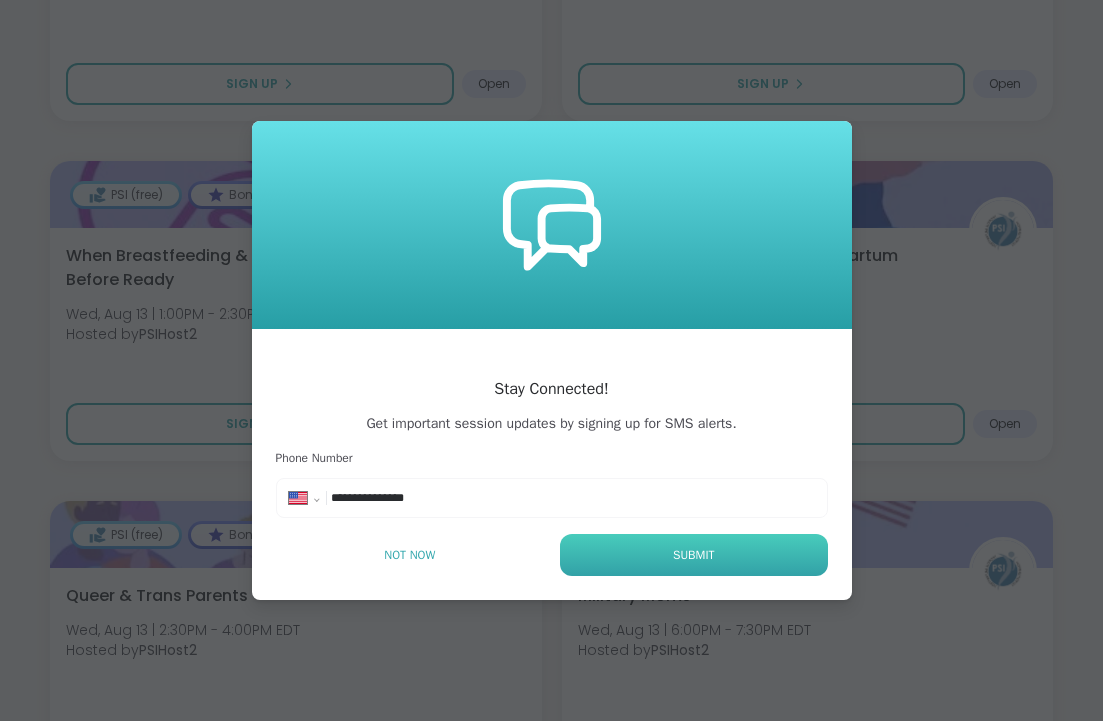 click on "Submit" at bounding box center [693, 555] 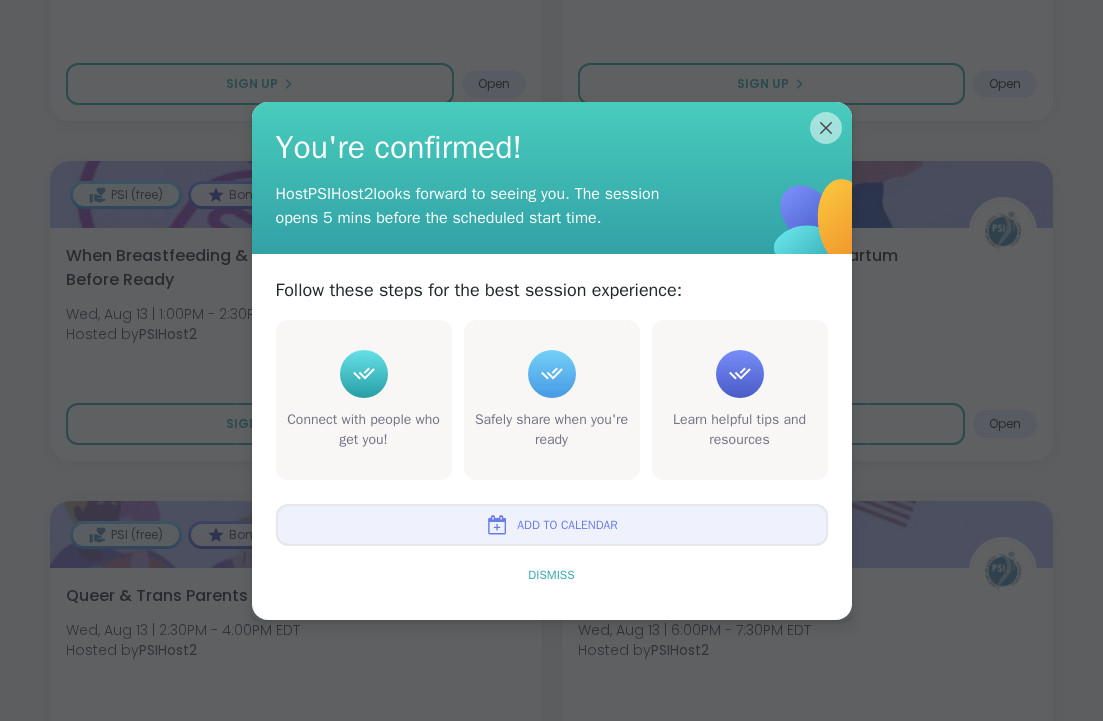 click on "Dismiss" at bounding box center (551, 575) 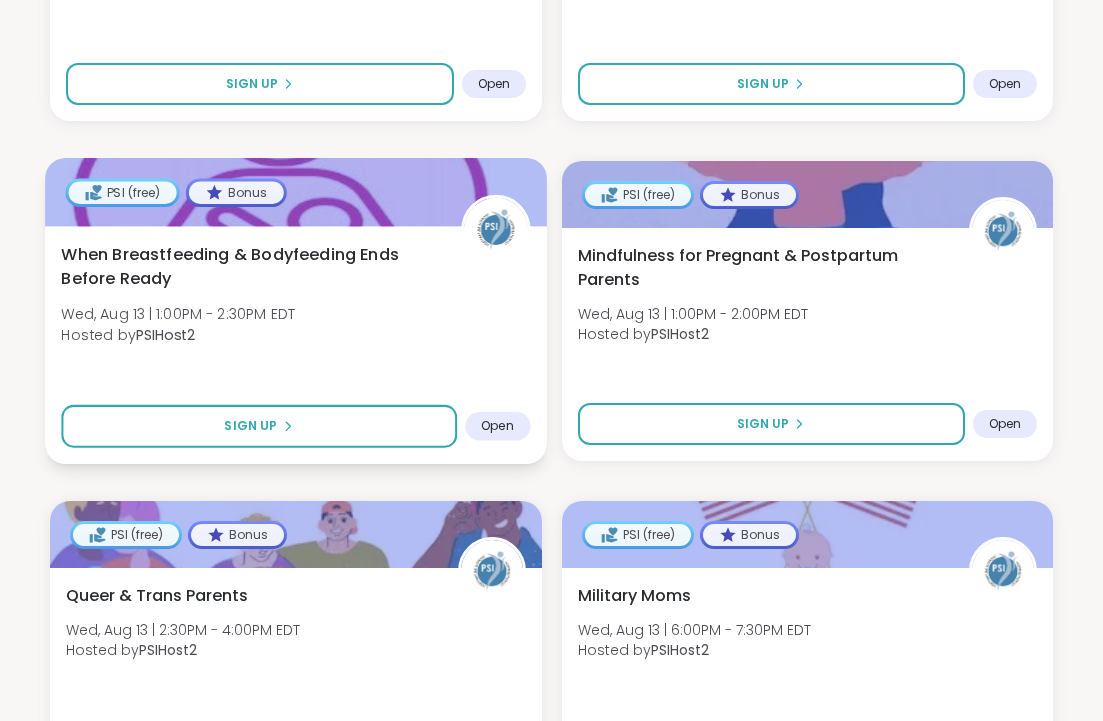 click on "Open" at bounding box center [497, 426] 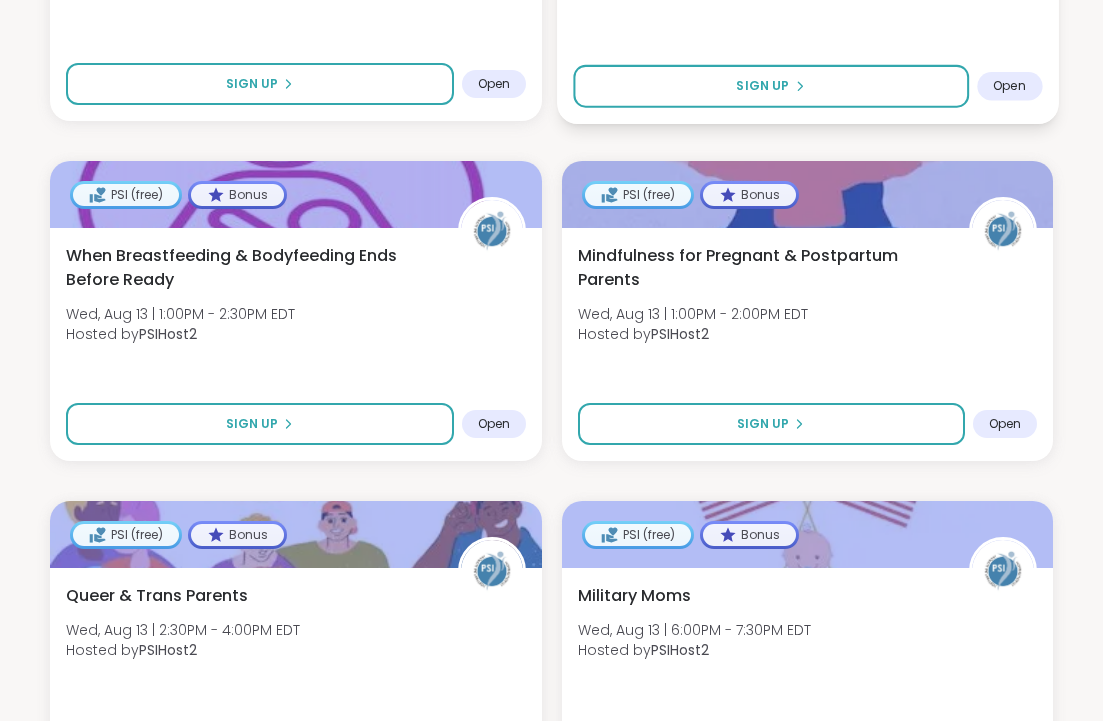 click on "Pregnancy Mood Support Wed, Aug 13 | 12:00PM - 1:30PM EDT Hosted by  PSIHost2 Sign Up Open" at bounding box center (807, 5) 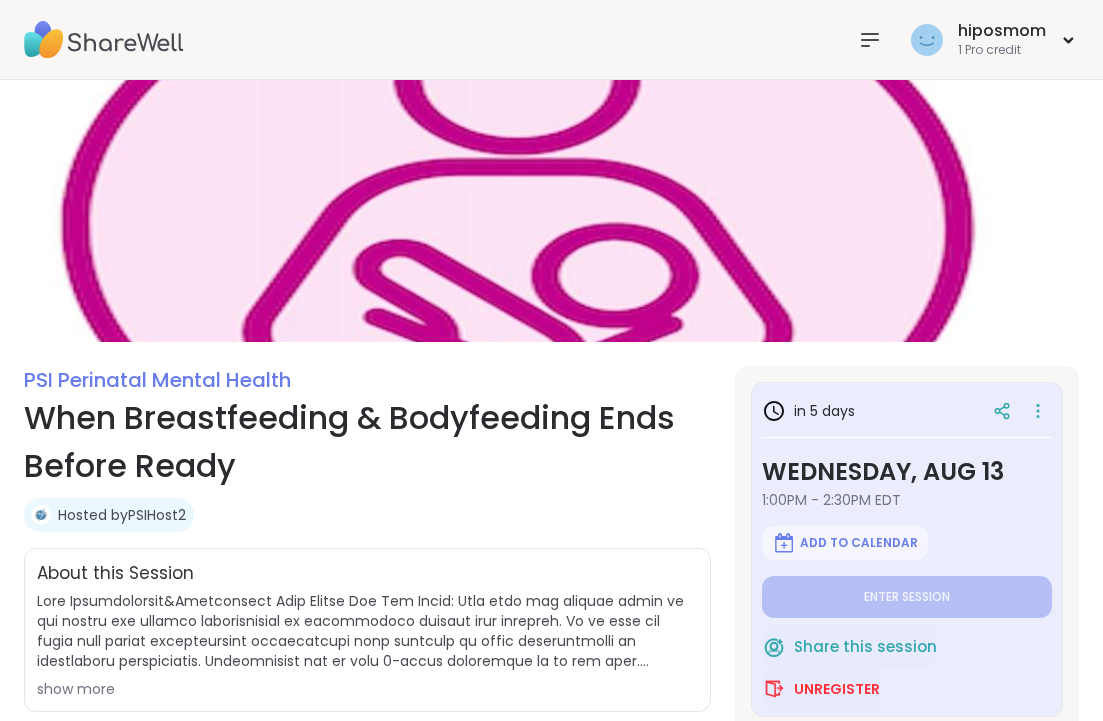 scroll, scrollTop: 123, scrollLeft: 0, axis: vertical 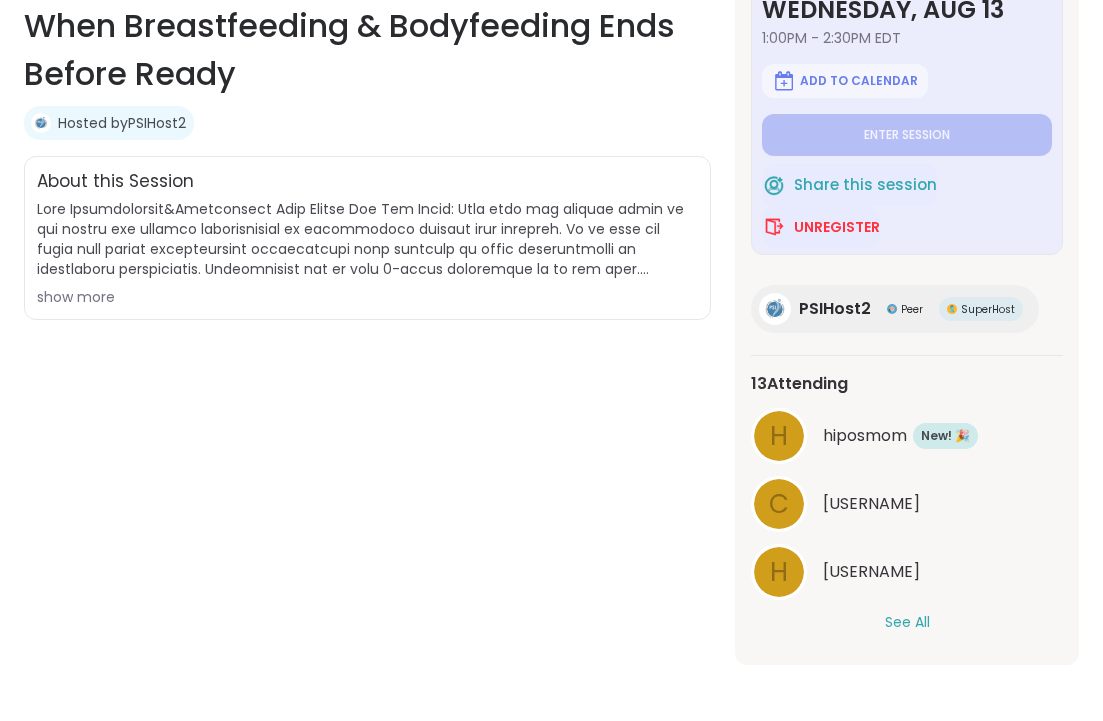 click on "See All" at bounding box center [907, 622] 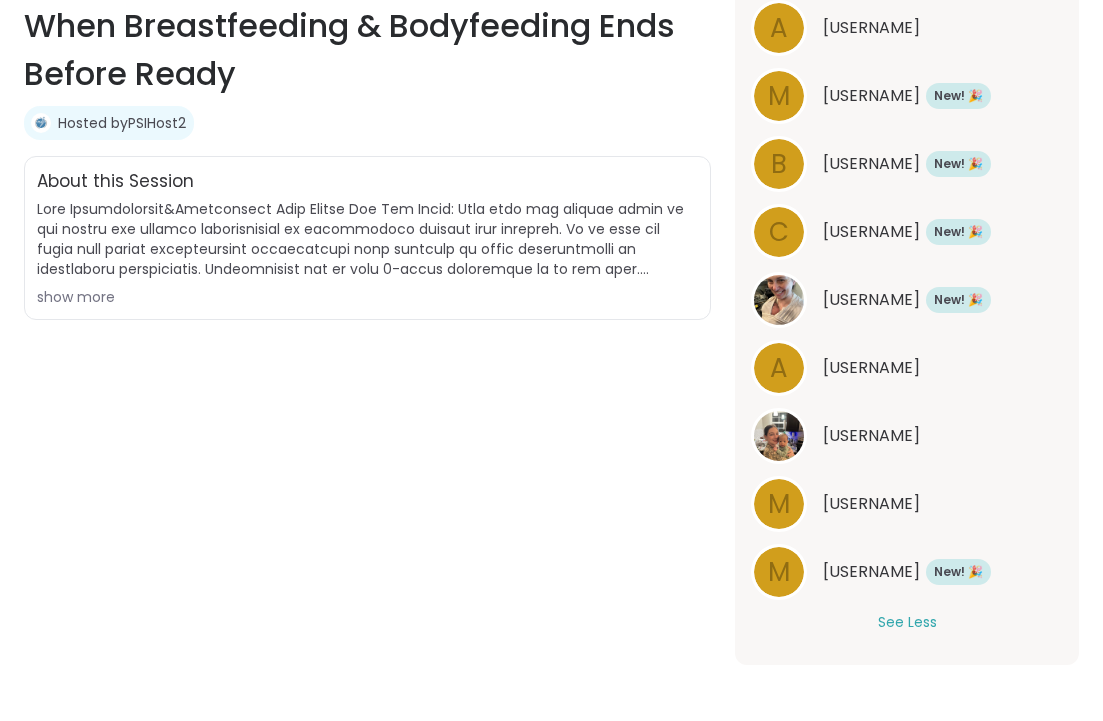 scroll, scrollTop: 750, scrollLeft: 0, axis: vertical 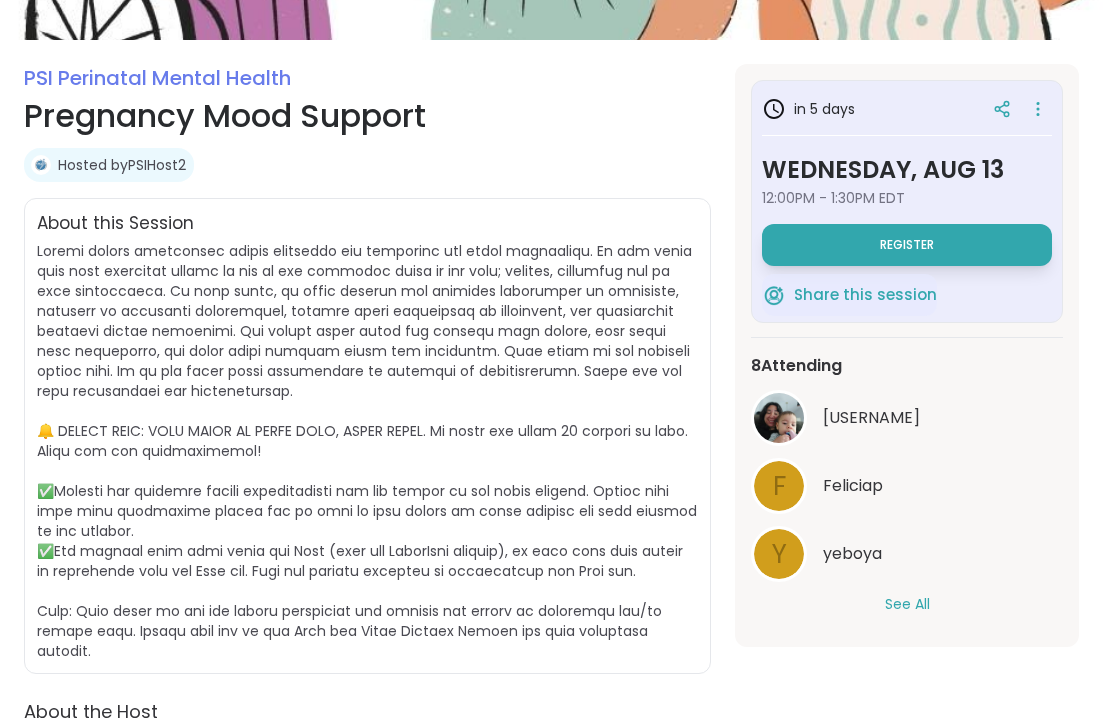 click on "See All" at bounding box center [907, 604] 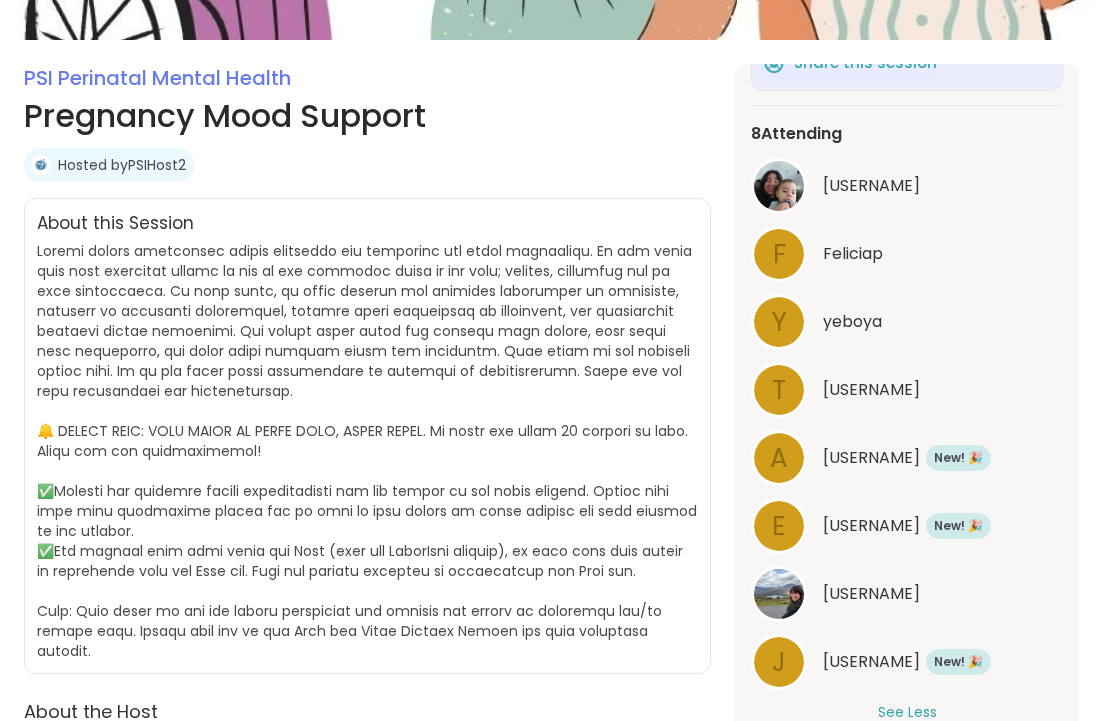 scroll, scrollTop: 232, scrollLeft: 0, axis: vertical 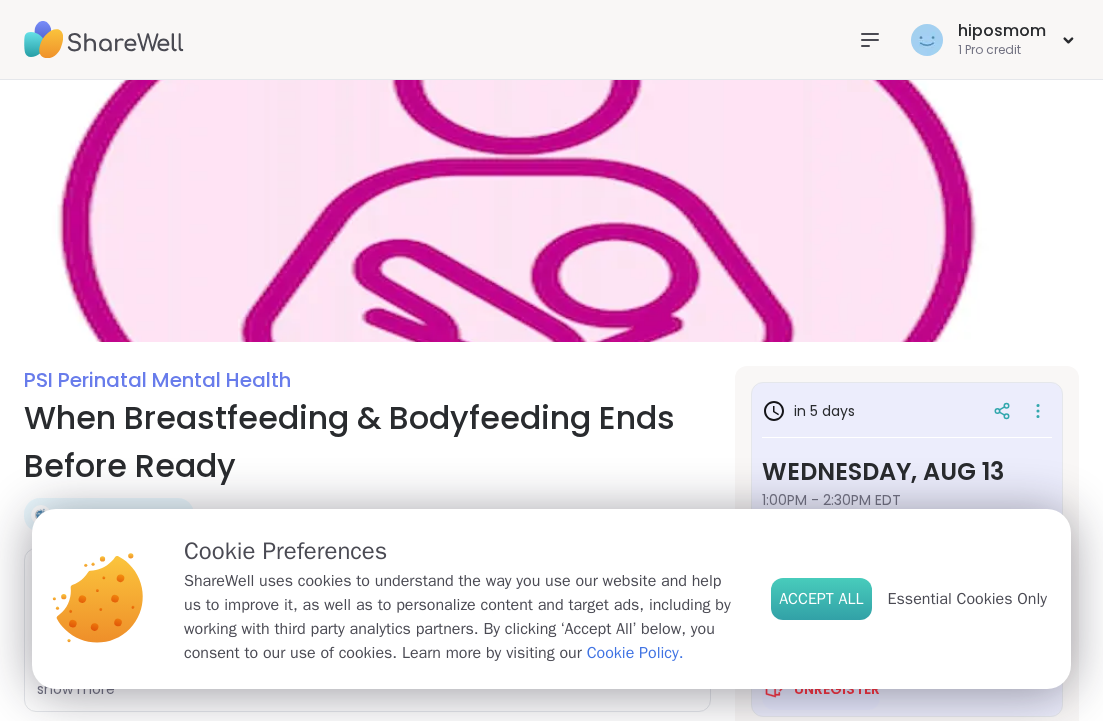 click on "Accept All" at bounding box center [821, 599] 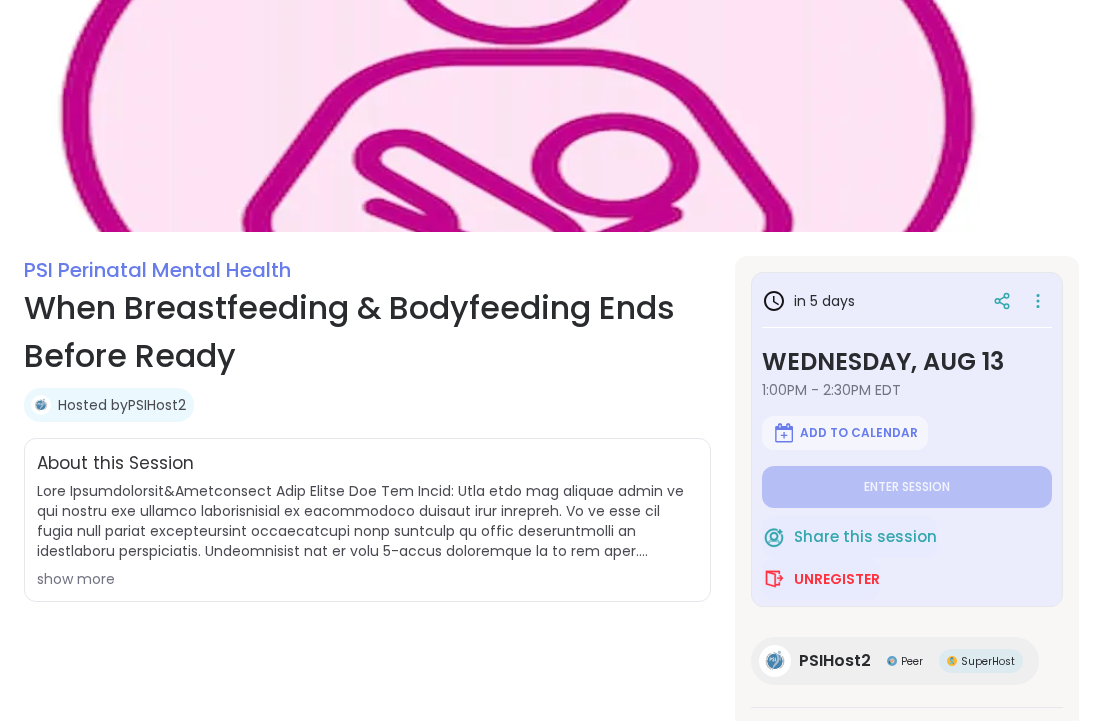 scroll, scrollTop: 41, scrollLeft: 0, axis: vertical 